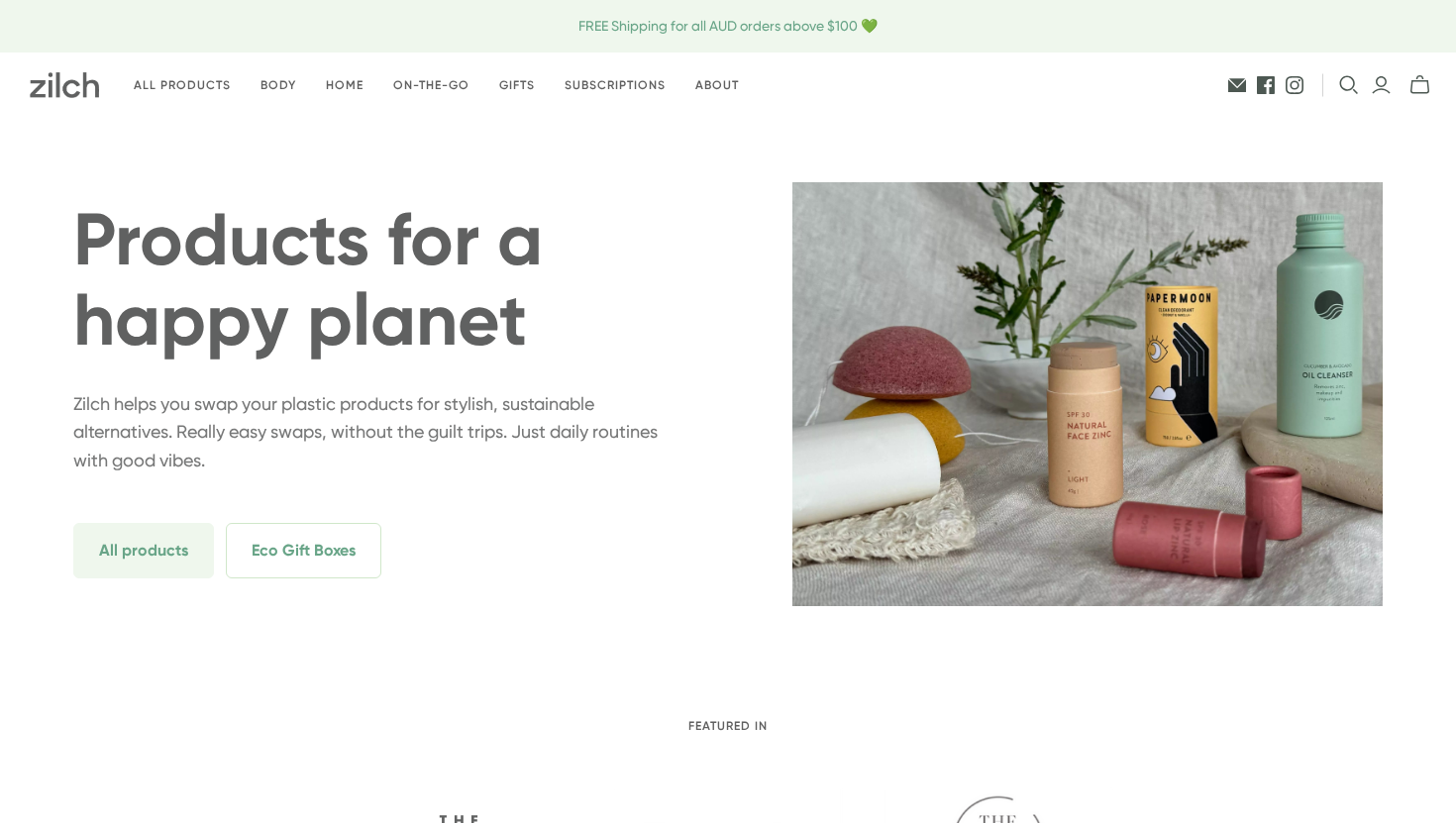 scroll, scrollTop: 0, scrollLeft: 0, axis: both 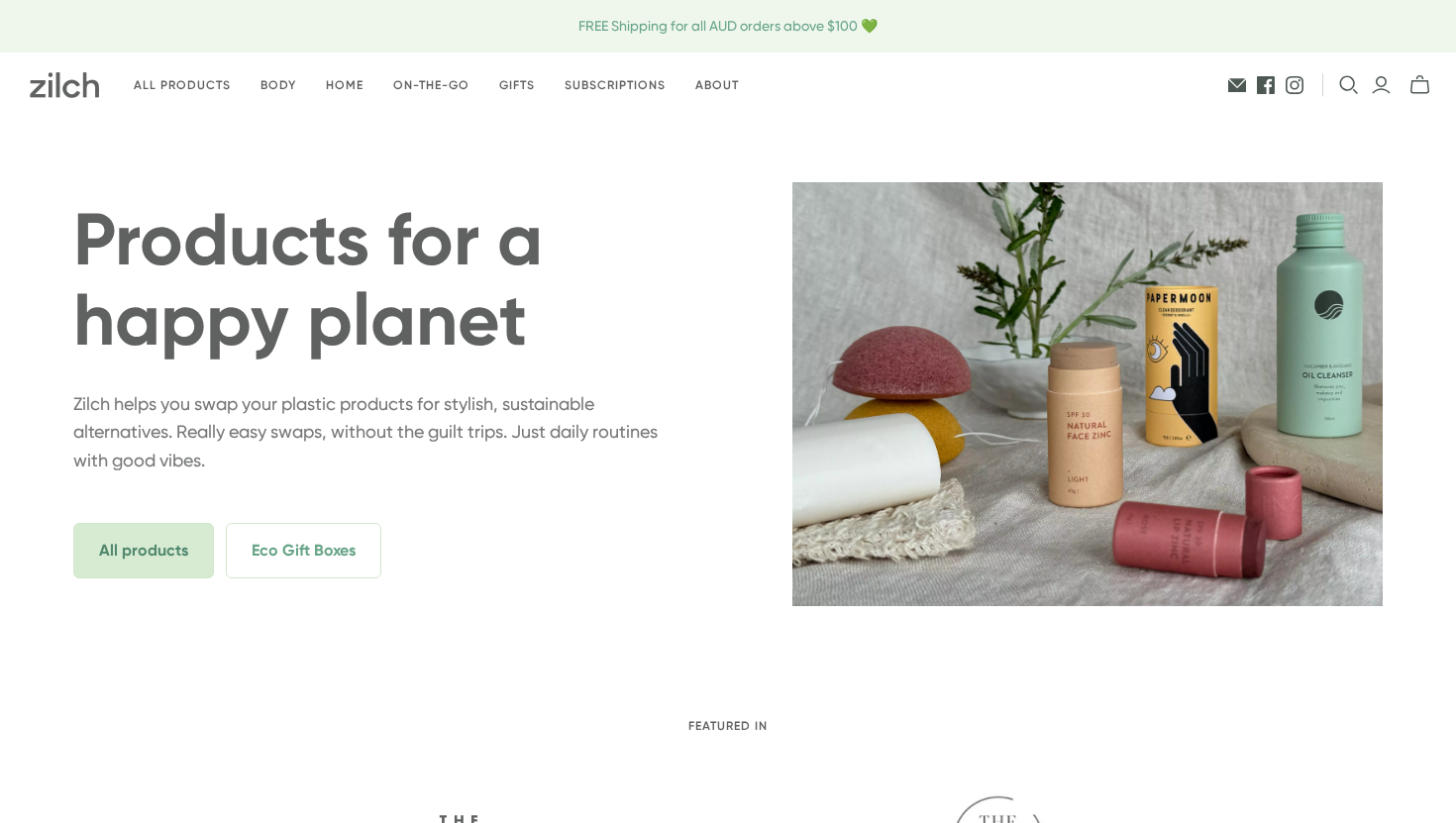 click on "All products" at bounding box center (144, 551) 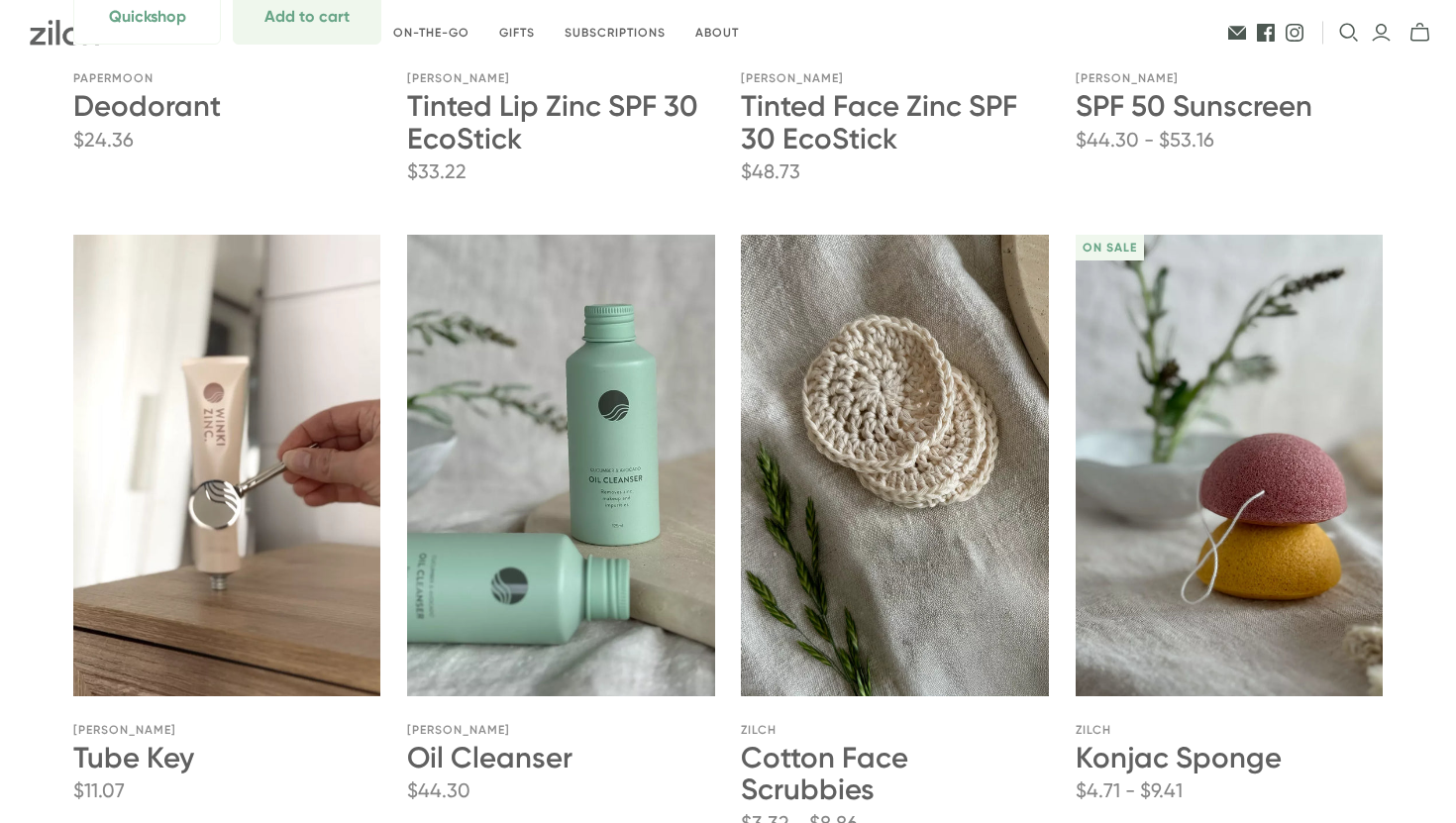scroll, scrollTop: 825, scrollLeft: 0, axis: vertical 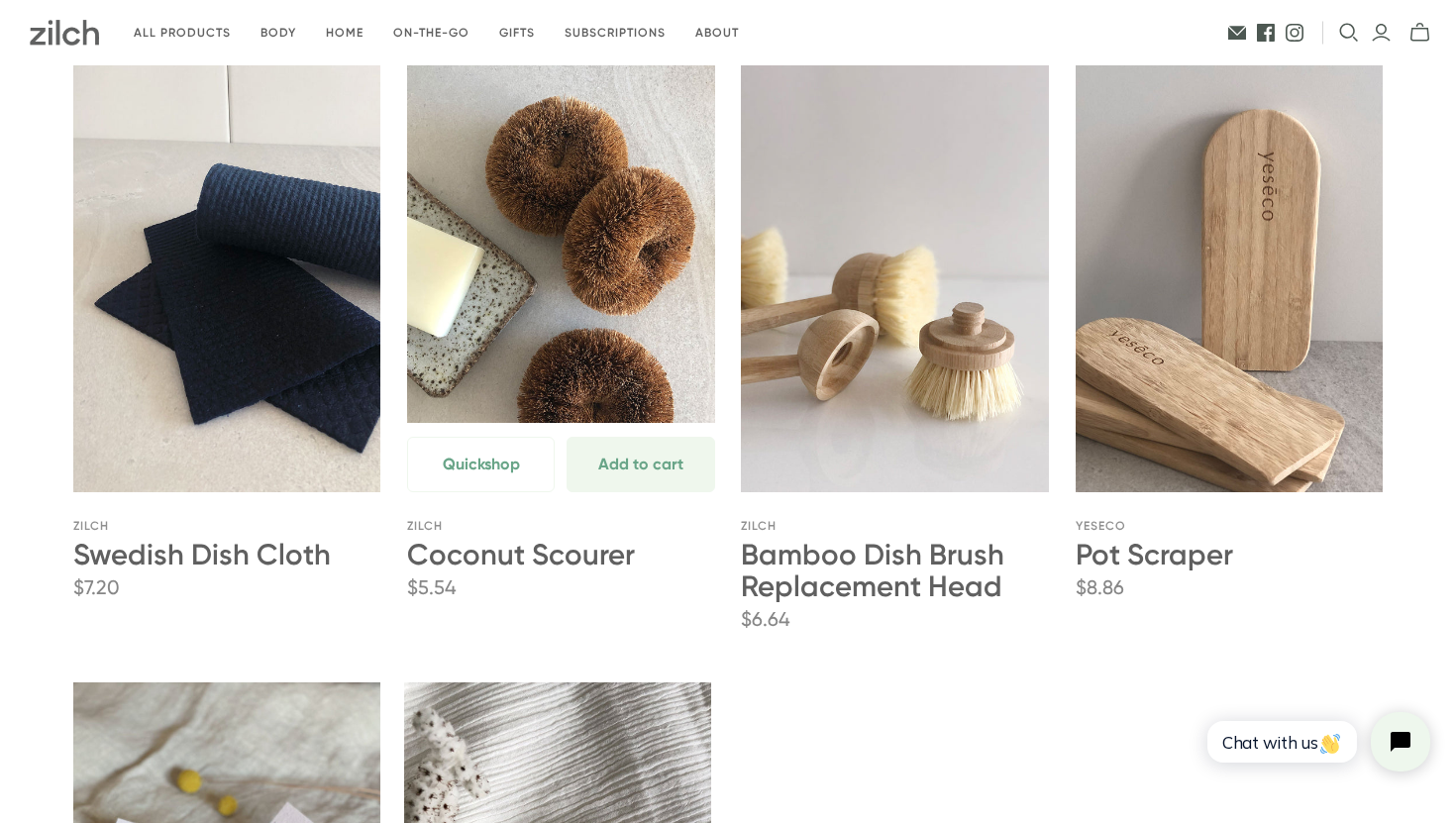 click at bounding box center (561, 262) 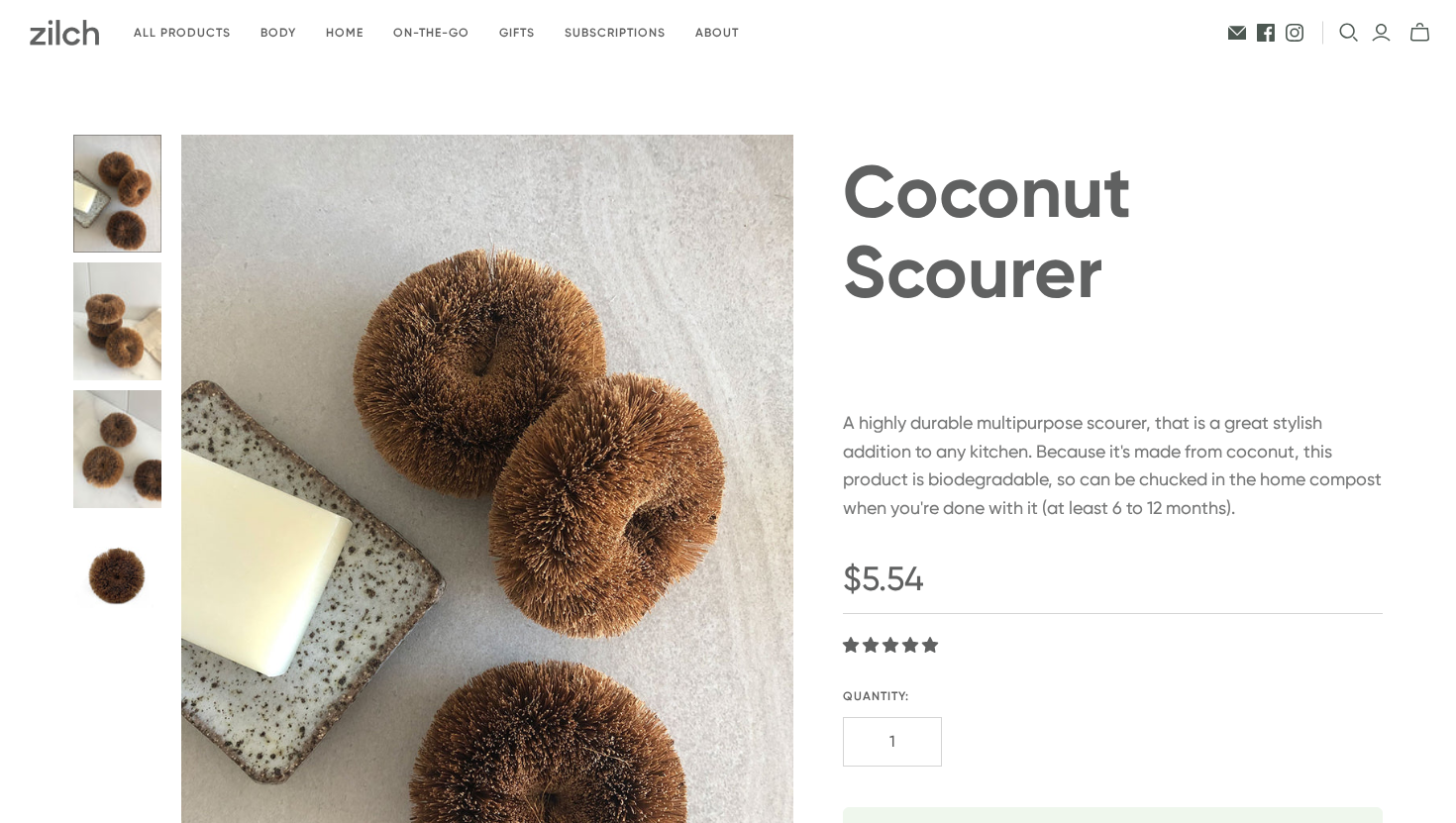 scroll, scrollTop: 0, scrollLeft: 0, axis: both 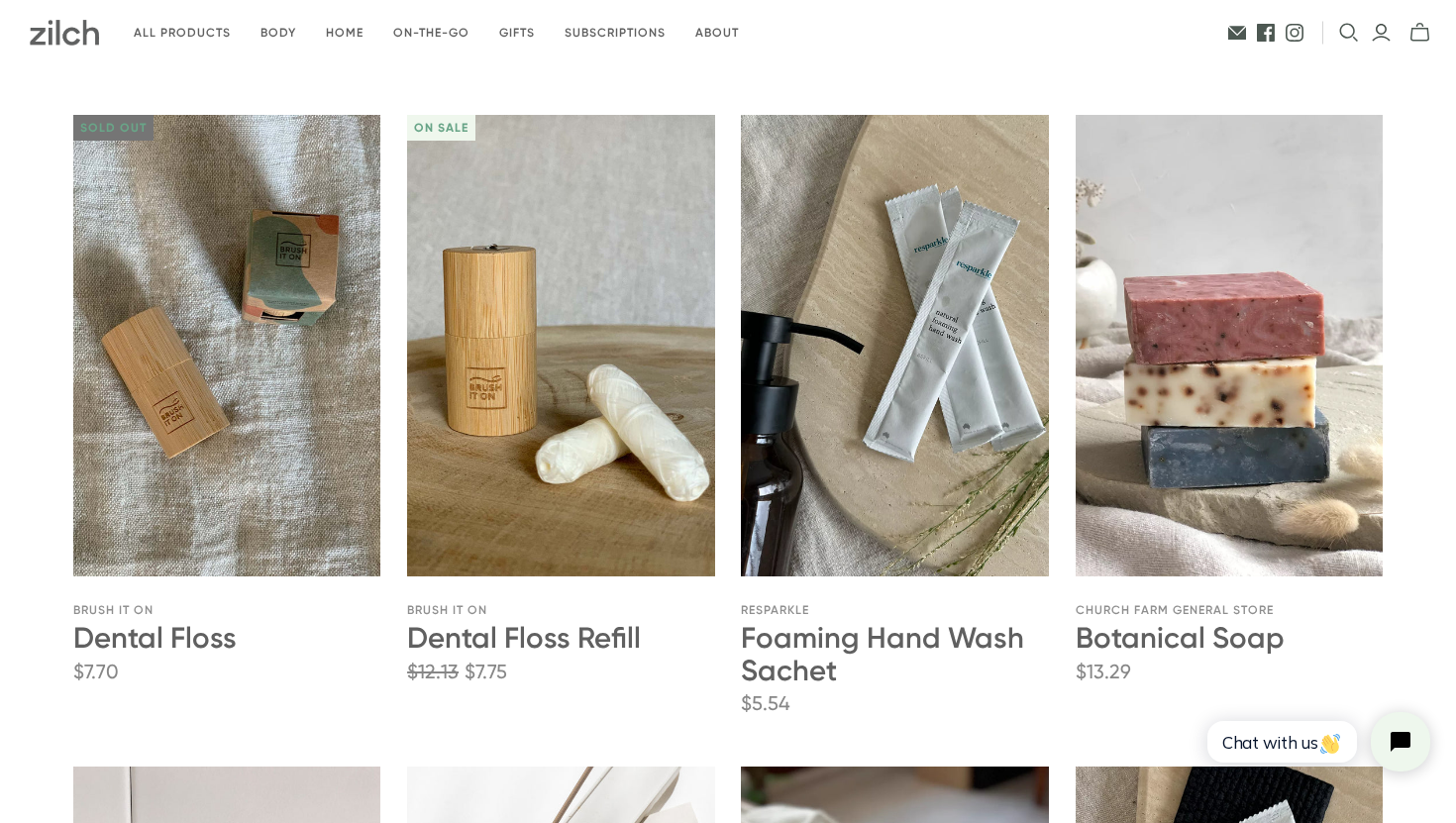 click 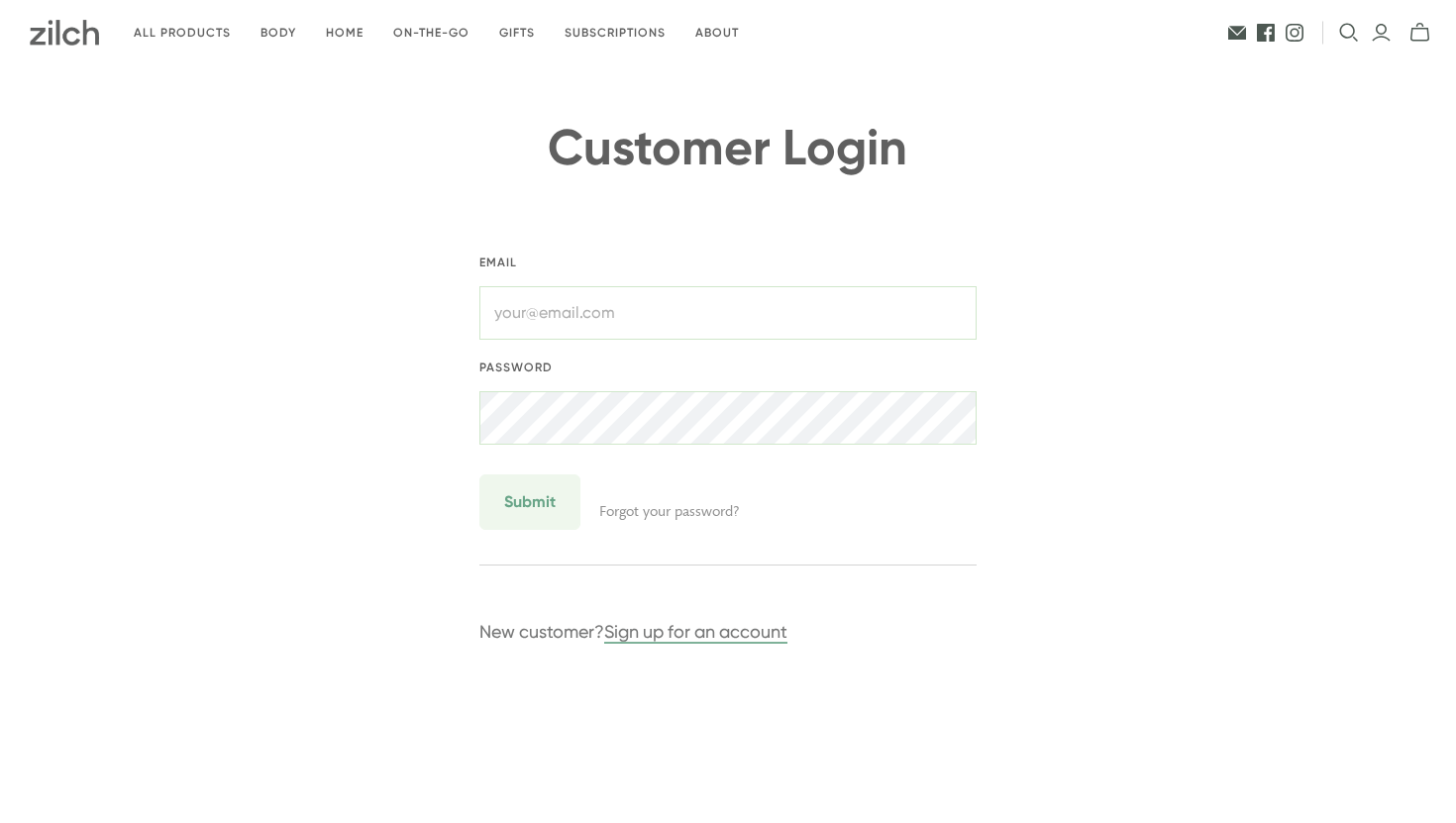 scroll, scrollTop: 0, scrollLeft: 0, axis: both 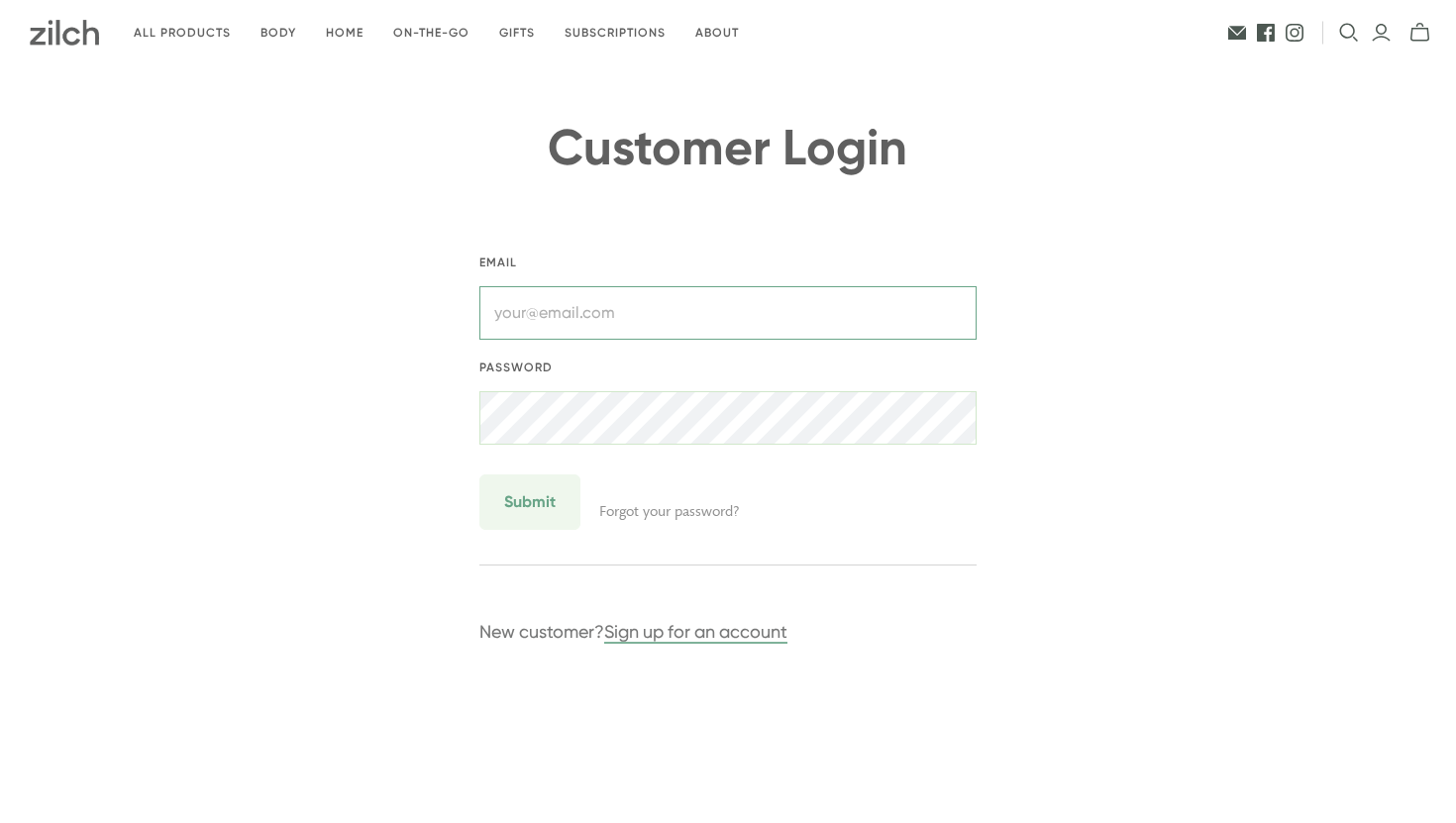 click at bounding box center (728, 313) 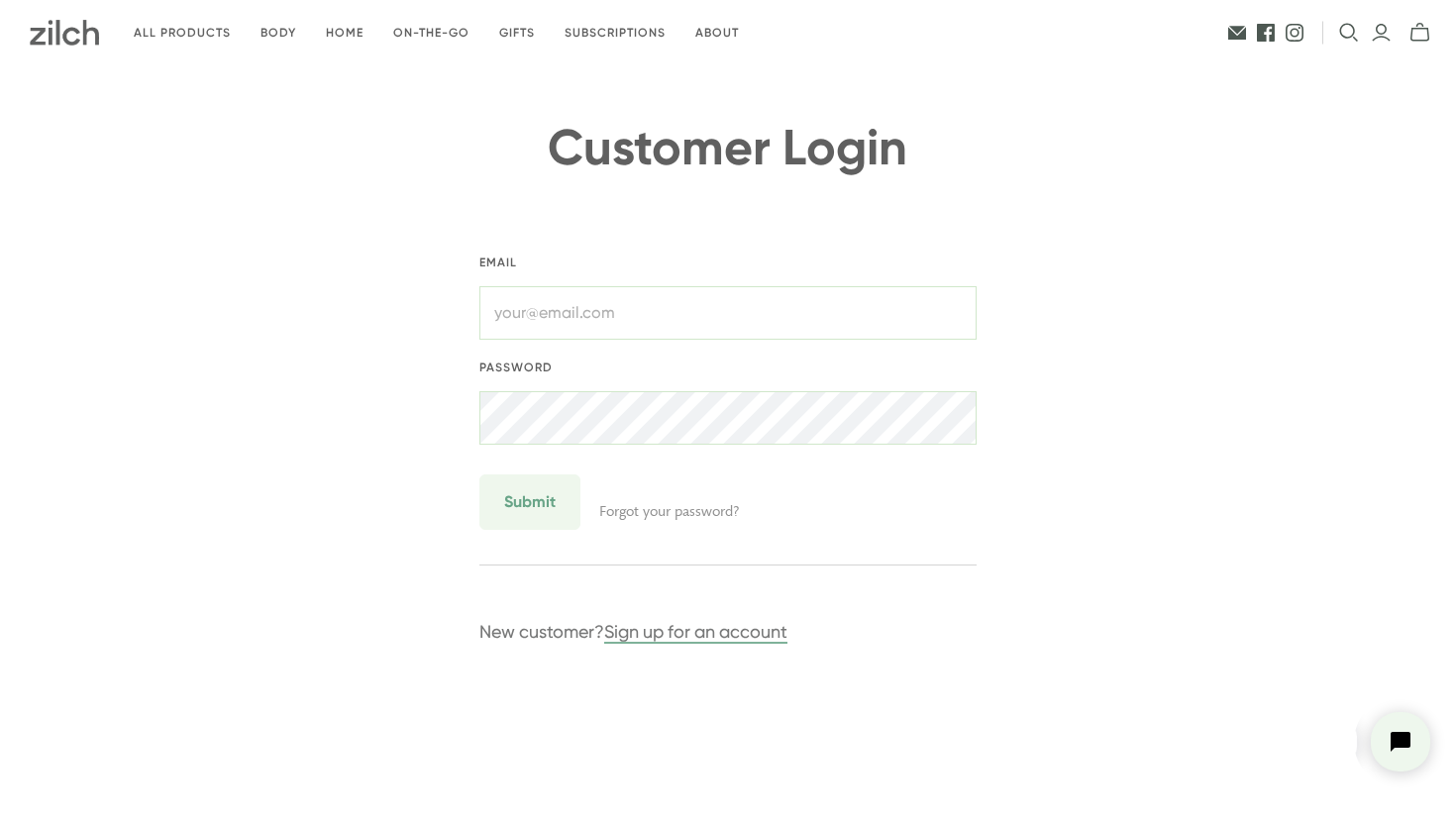 scroll, scrollTop: 0, scrollLeft: 0, axis: both 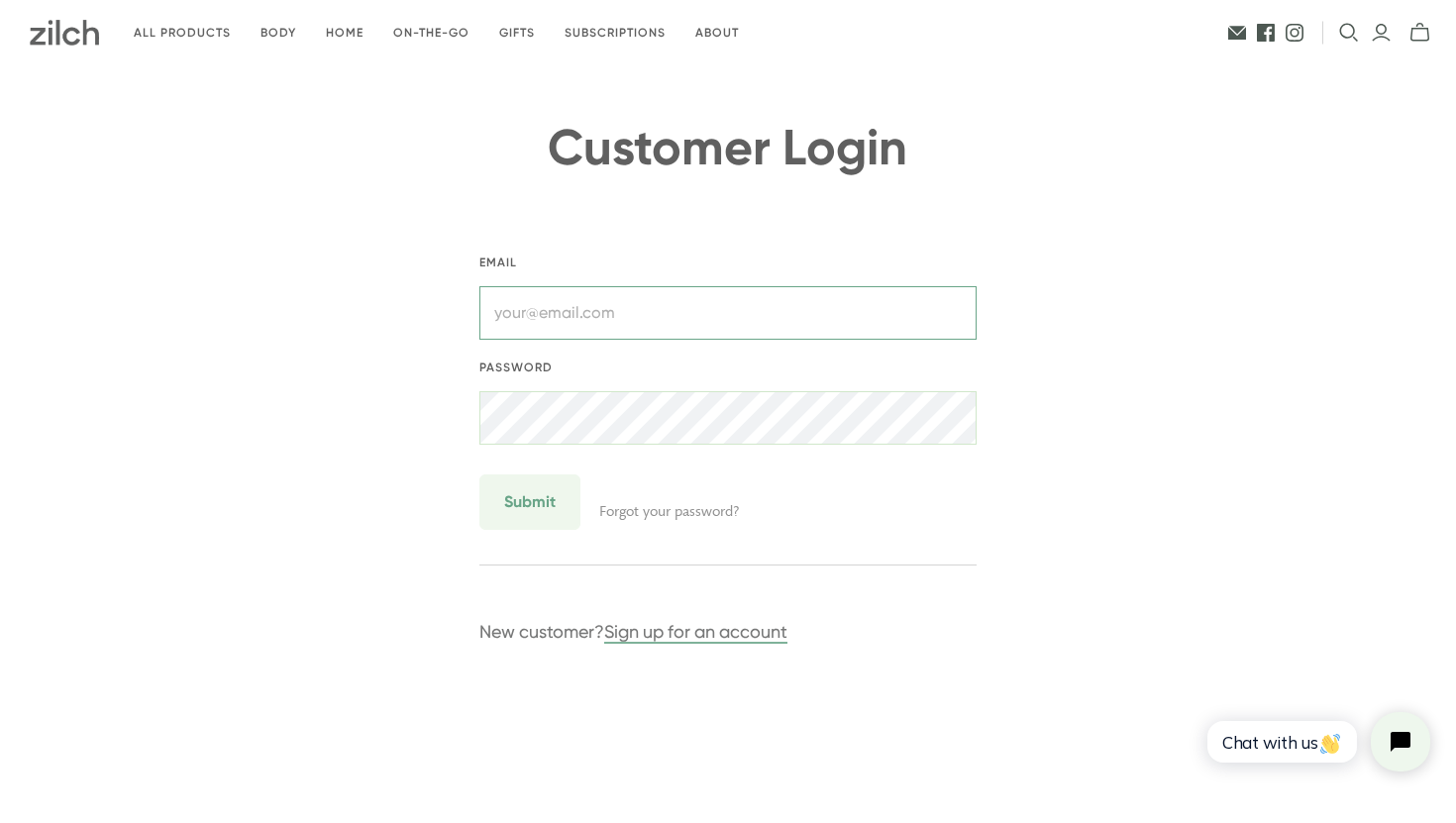 click at bounding box center [728, 313] 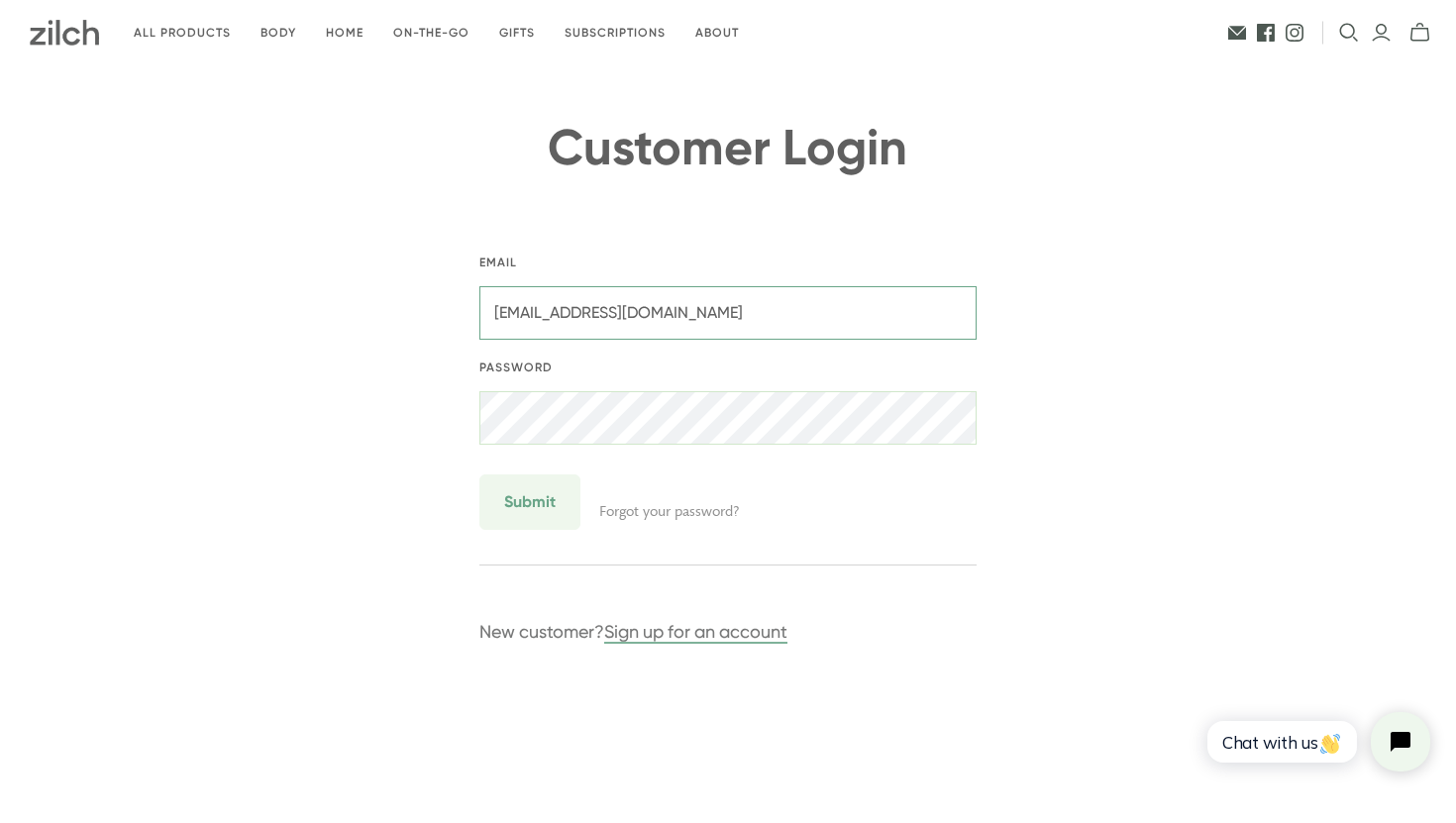 type on "jacquelinekirk37@gmail.com" 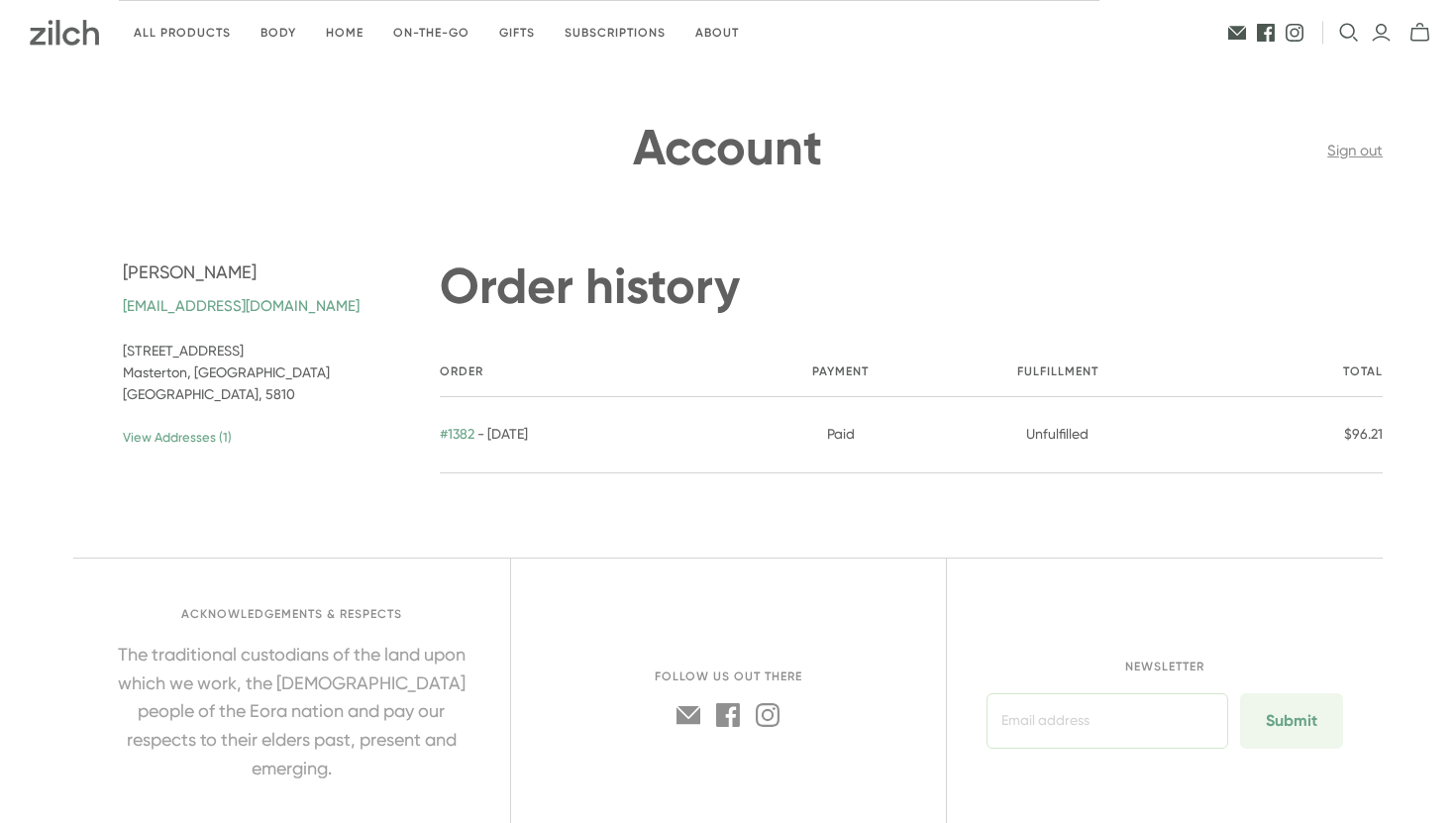 scroll, scrollTop: 0, scrollLeft: 0, axis: both 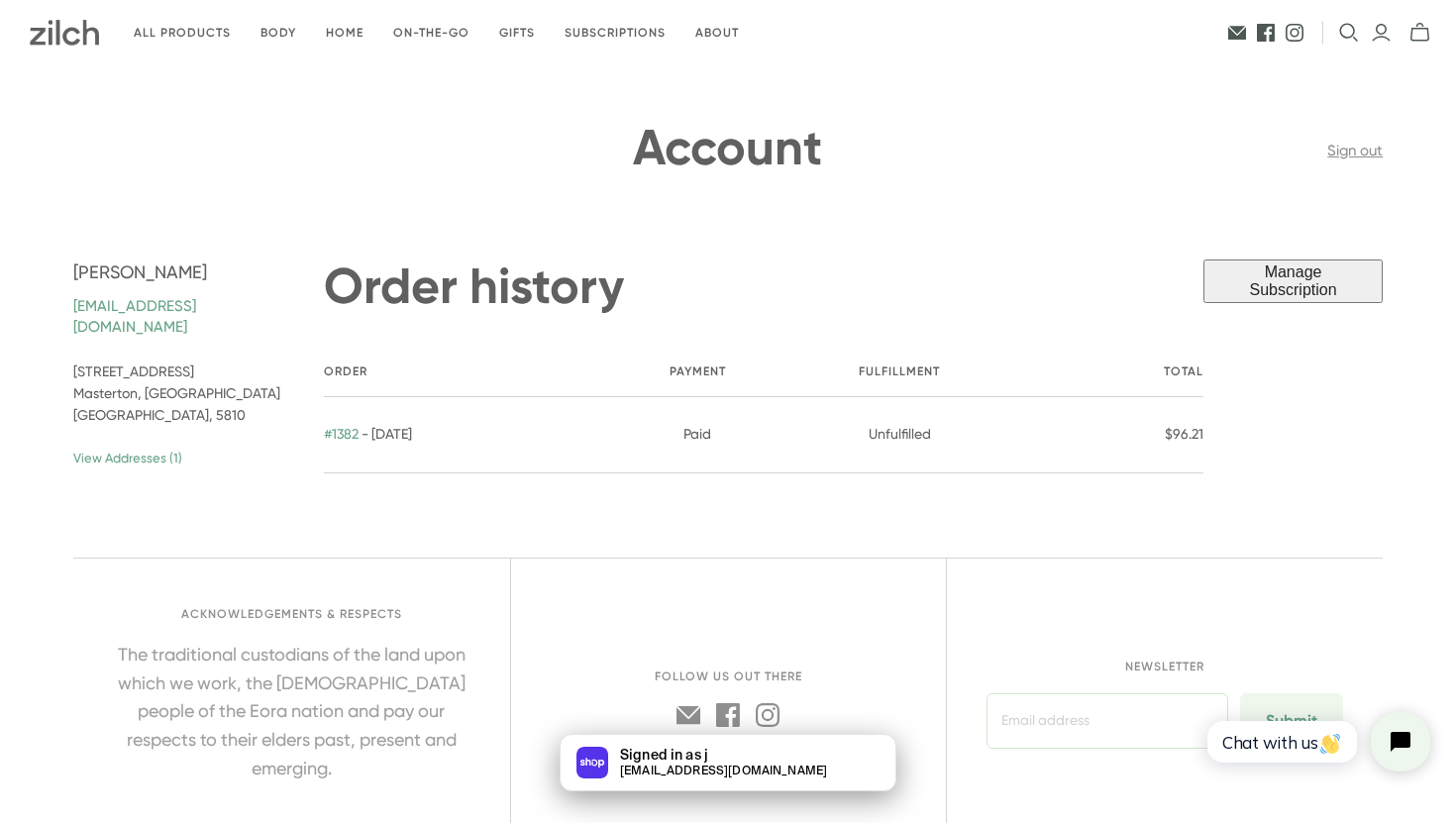 click on "#1382" at bounding box center [341, 434] 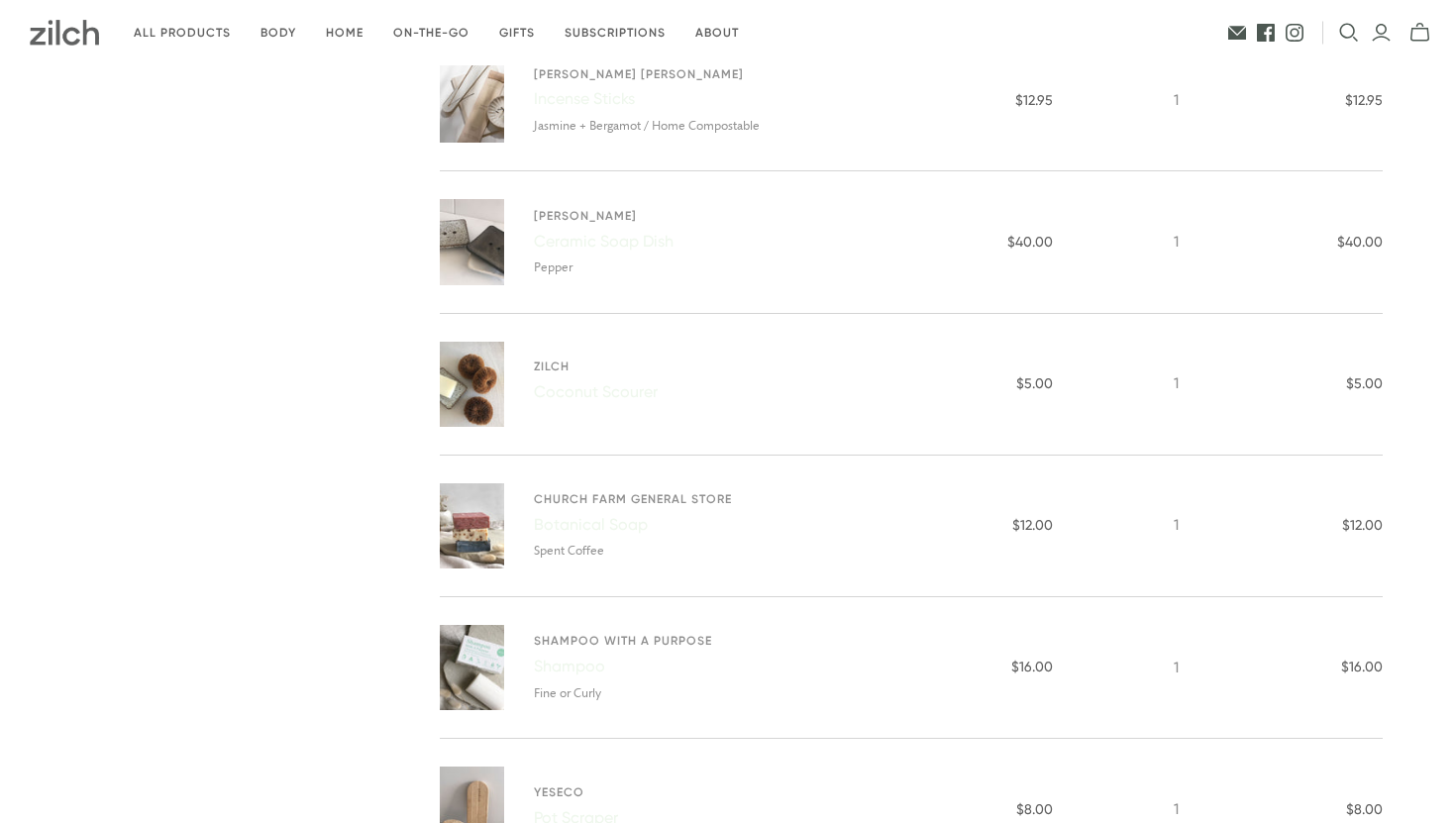 scroll, scrollTop: 547, scrollLeft: 0, axis: vertical 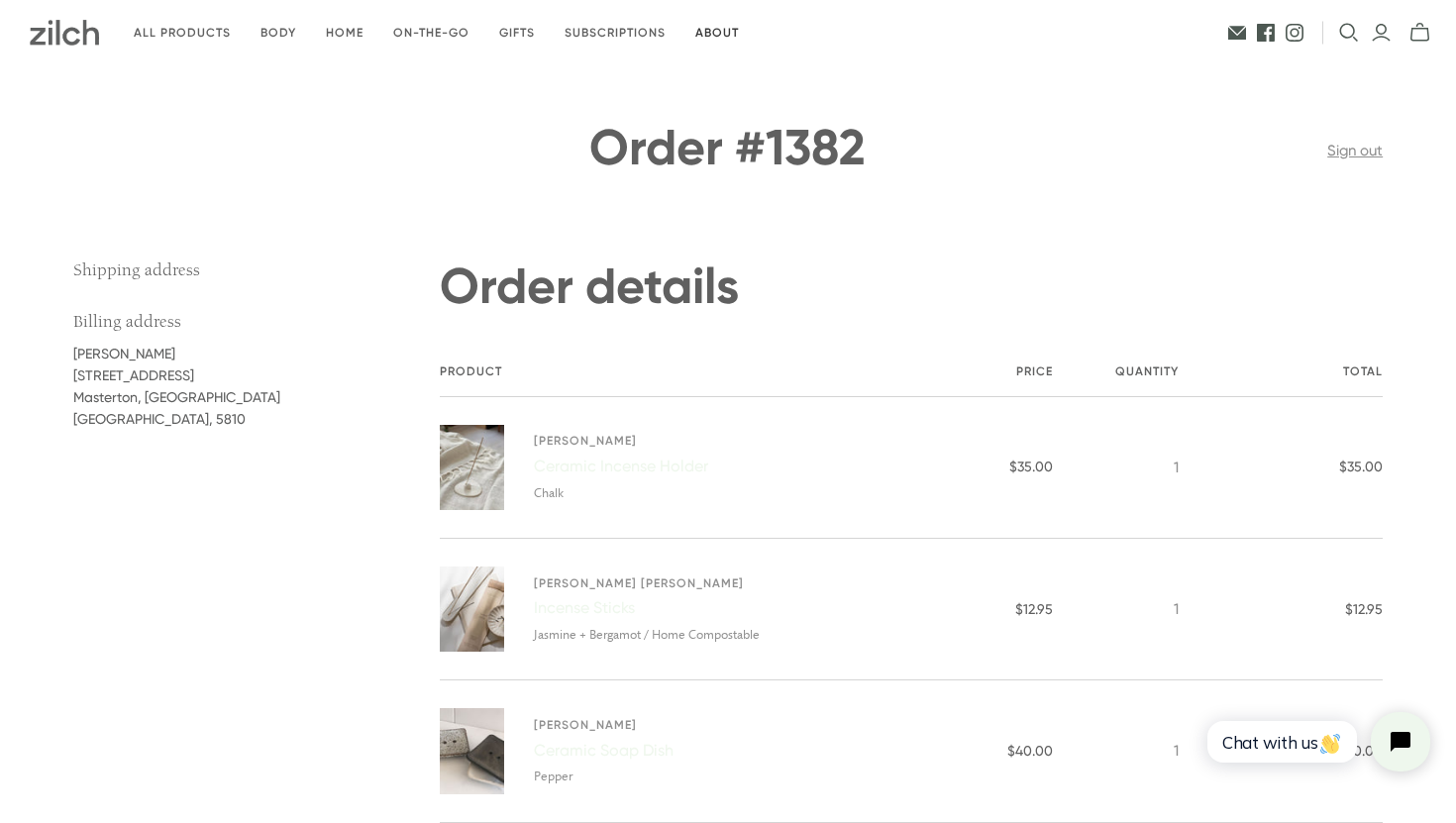 click on "About" at bounding box center [717, 33] 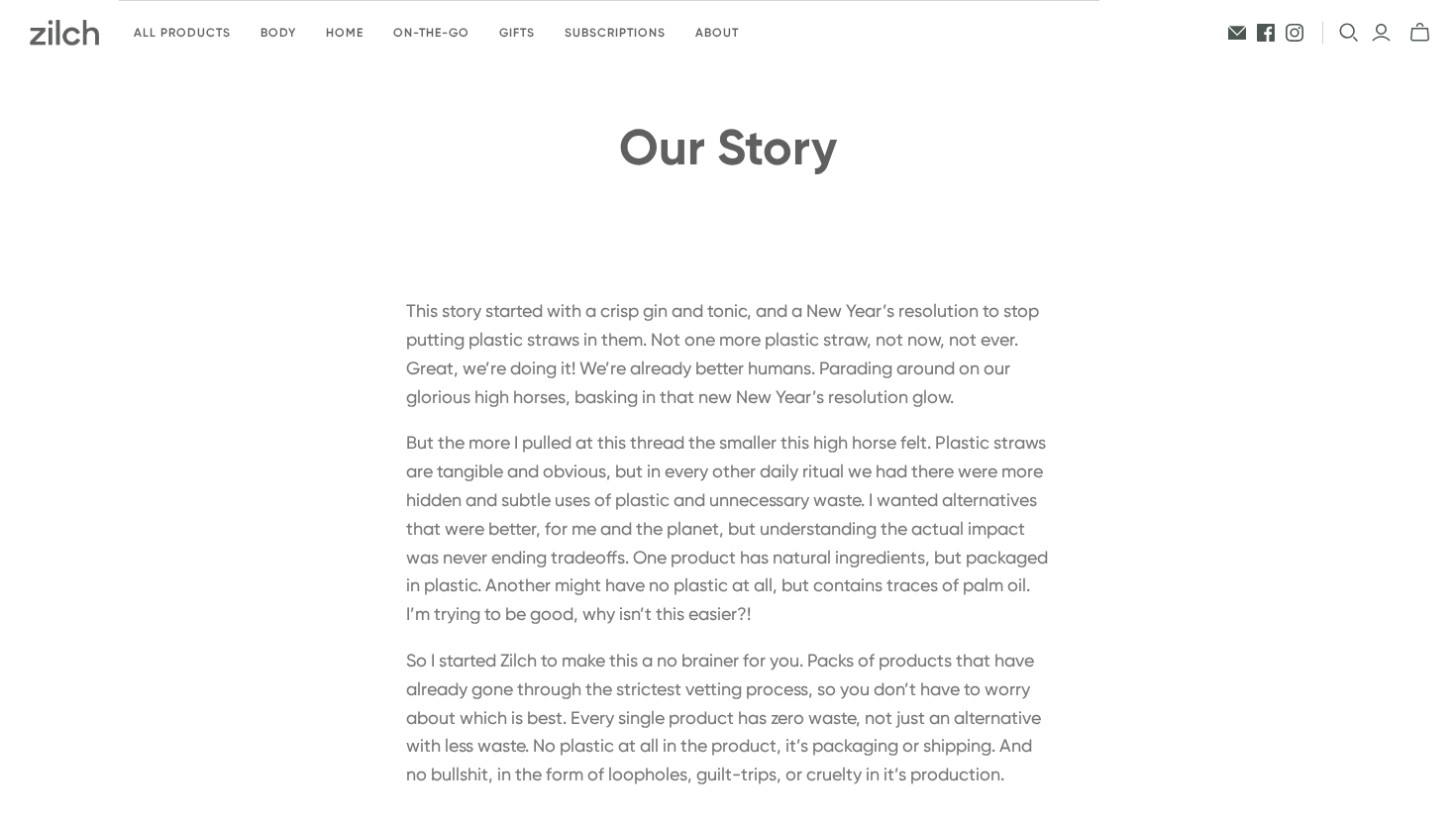scroll, scrollTop: 0, scrollLeft: 0, axis: both 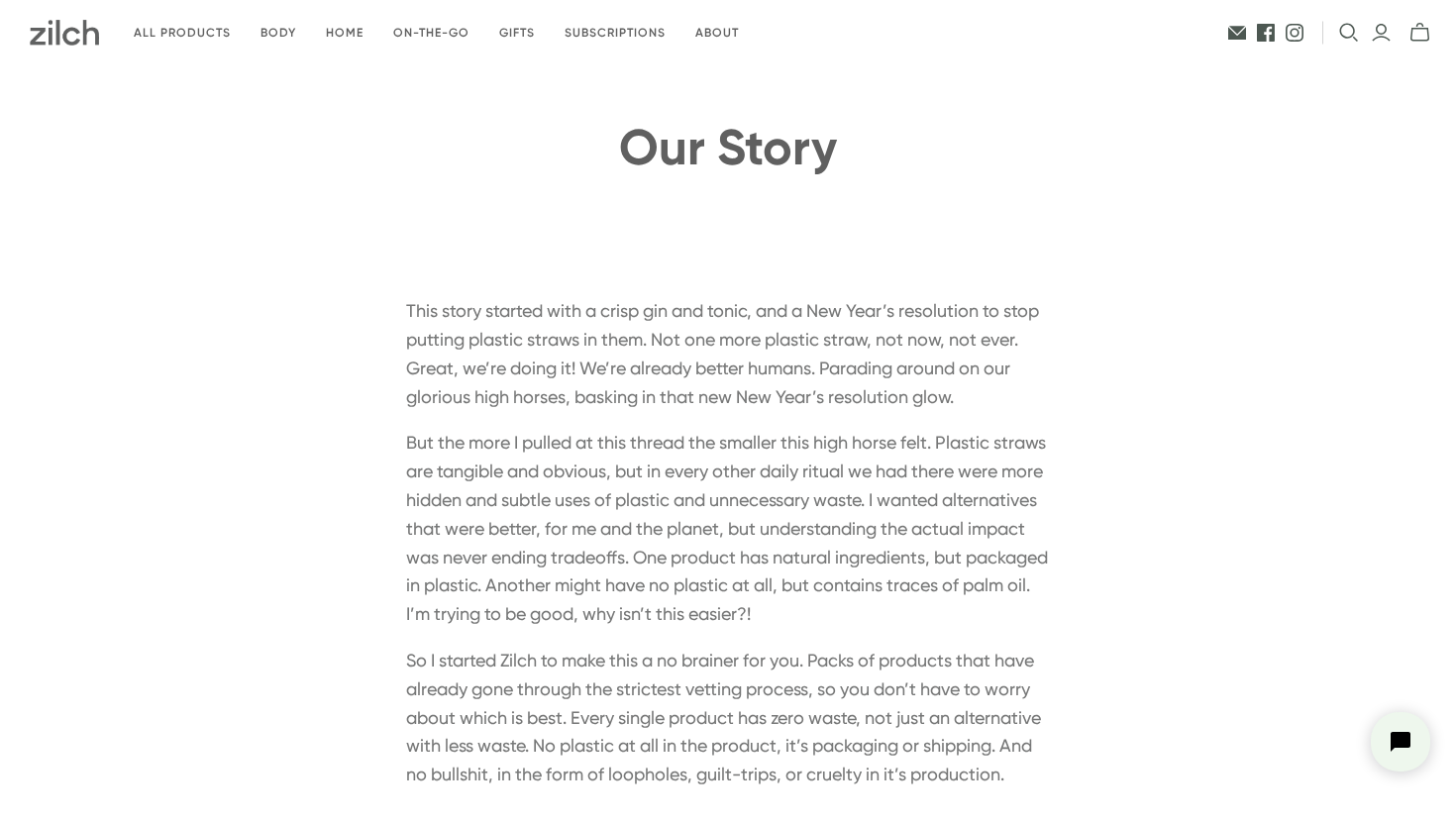 click on "Subscriptions" at bounding box center (615, 33) 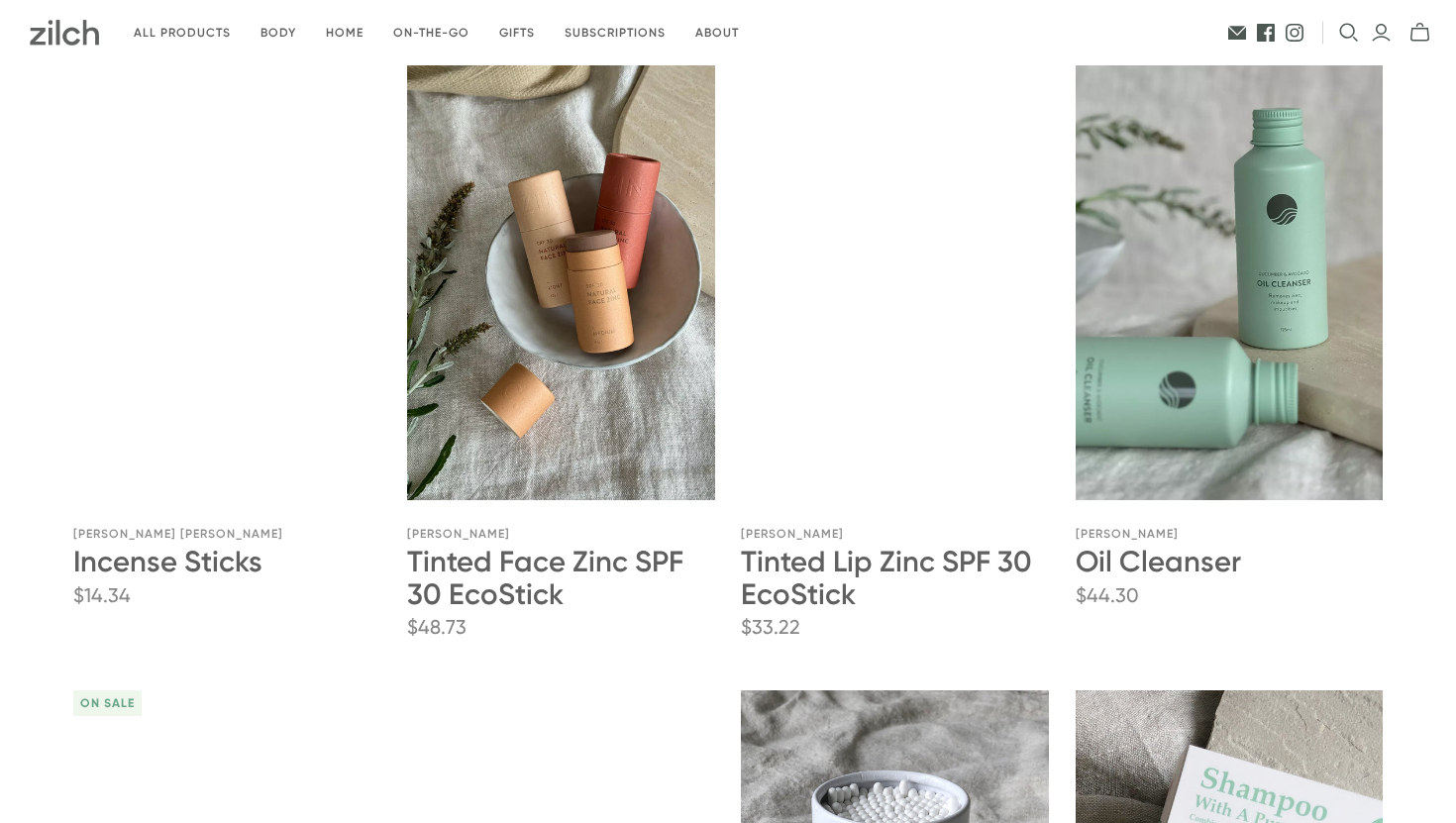 scroll, scrollTop: 288, scrollLeft: 0, axis: vertical 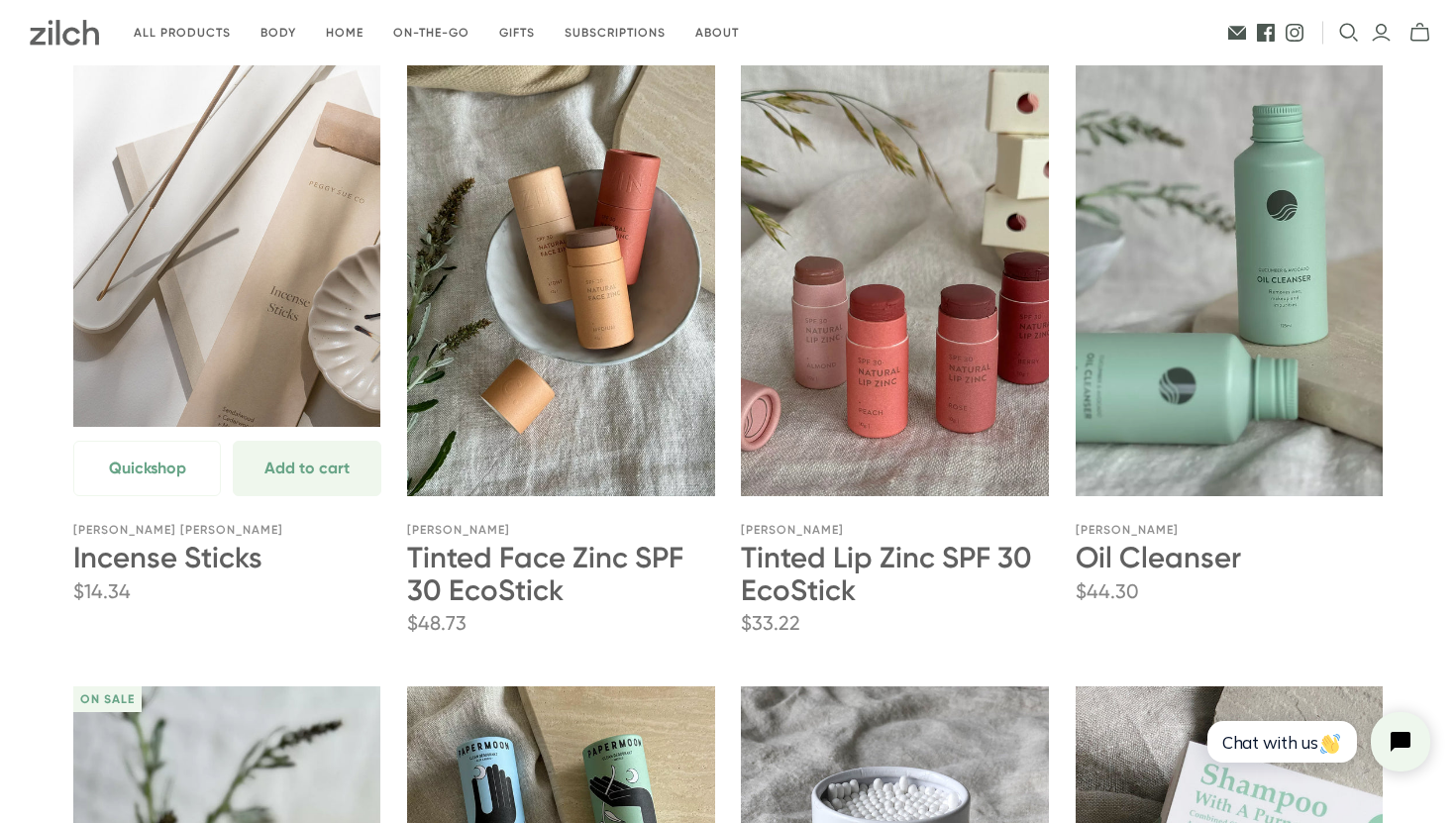 click at bounding box center (227, 265) 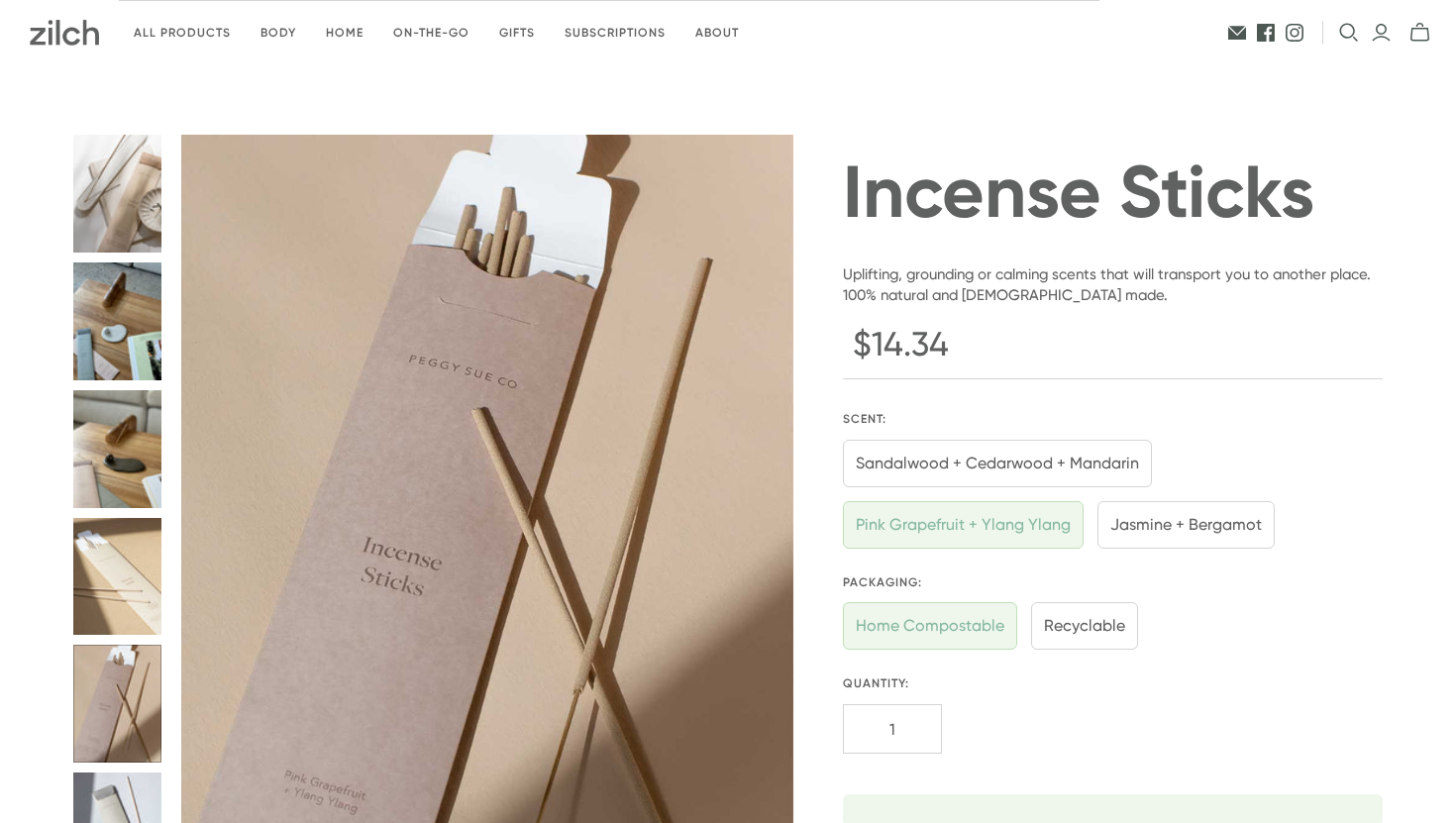 scroll, scrollTop: 0, scrollLeft: 0, axis: both 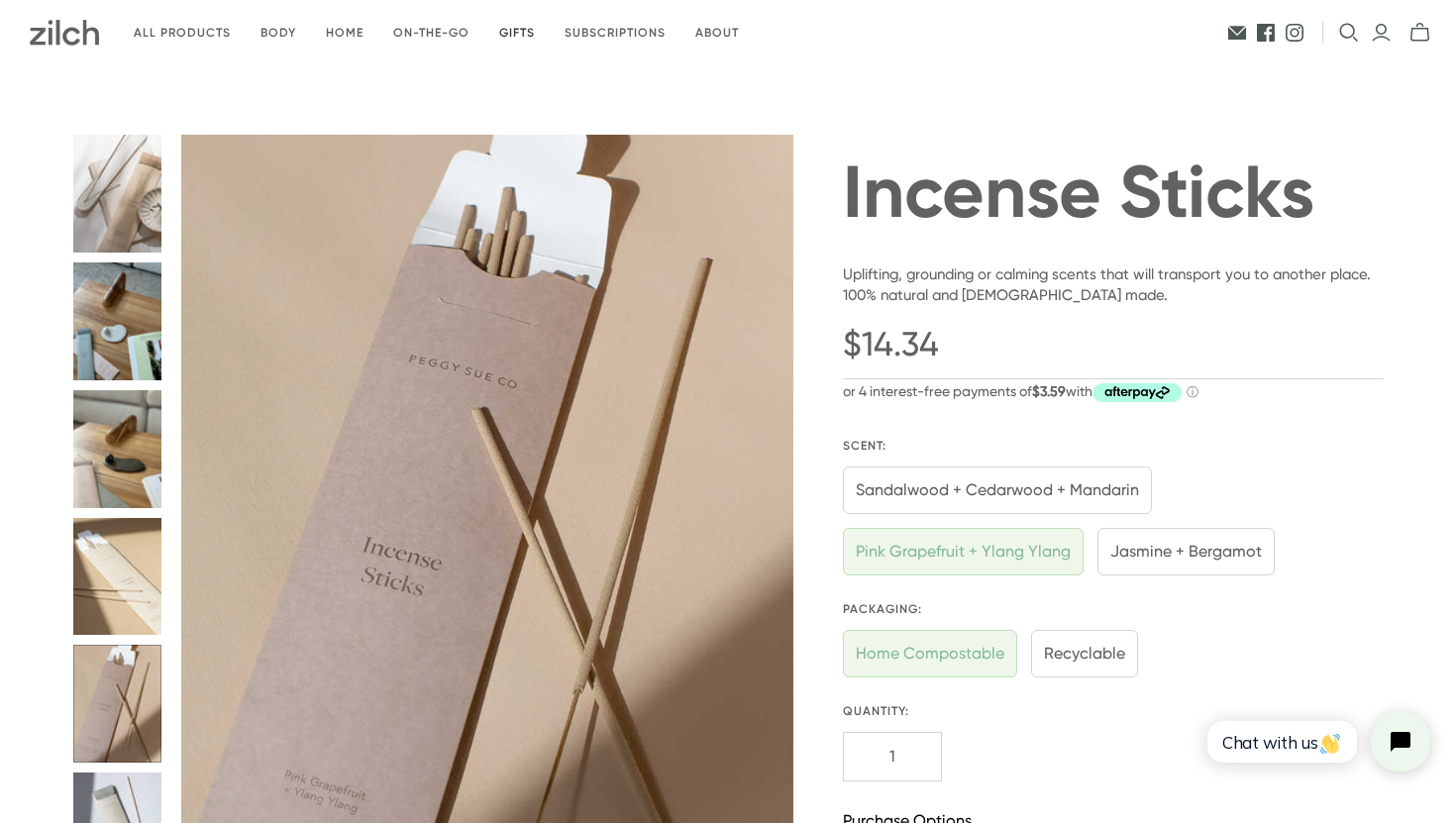 click on "Gifts" at bounding box center (517, 33) 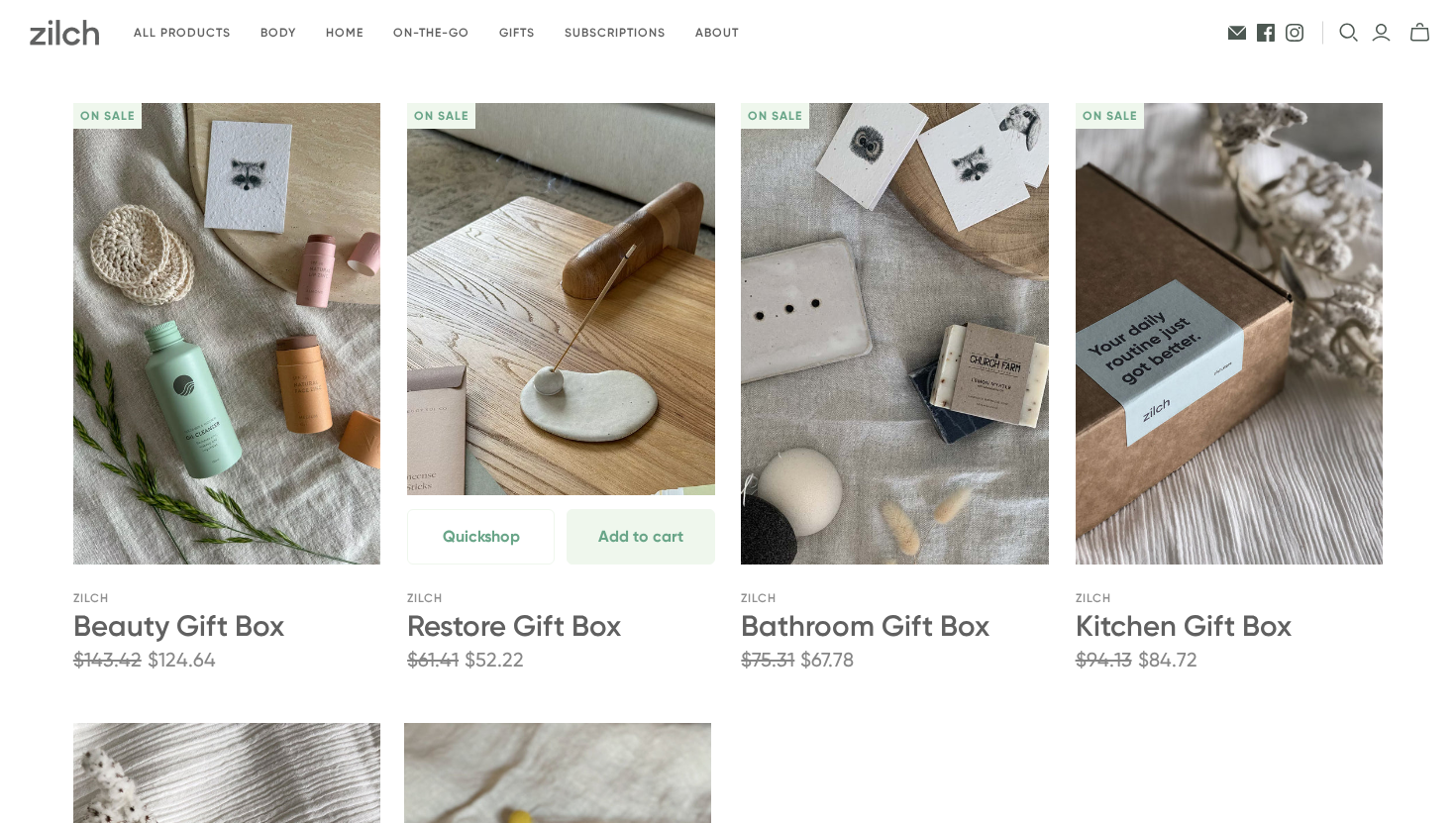 scroll, scrollTop: 221, scrollLeft: 0, axis: vertical 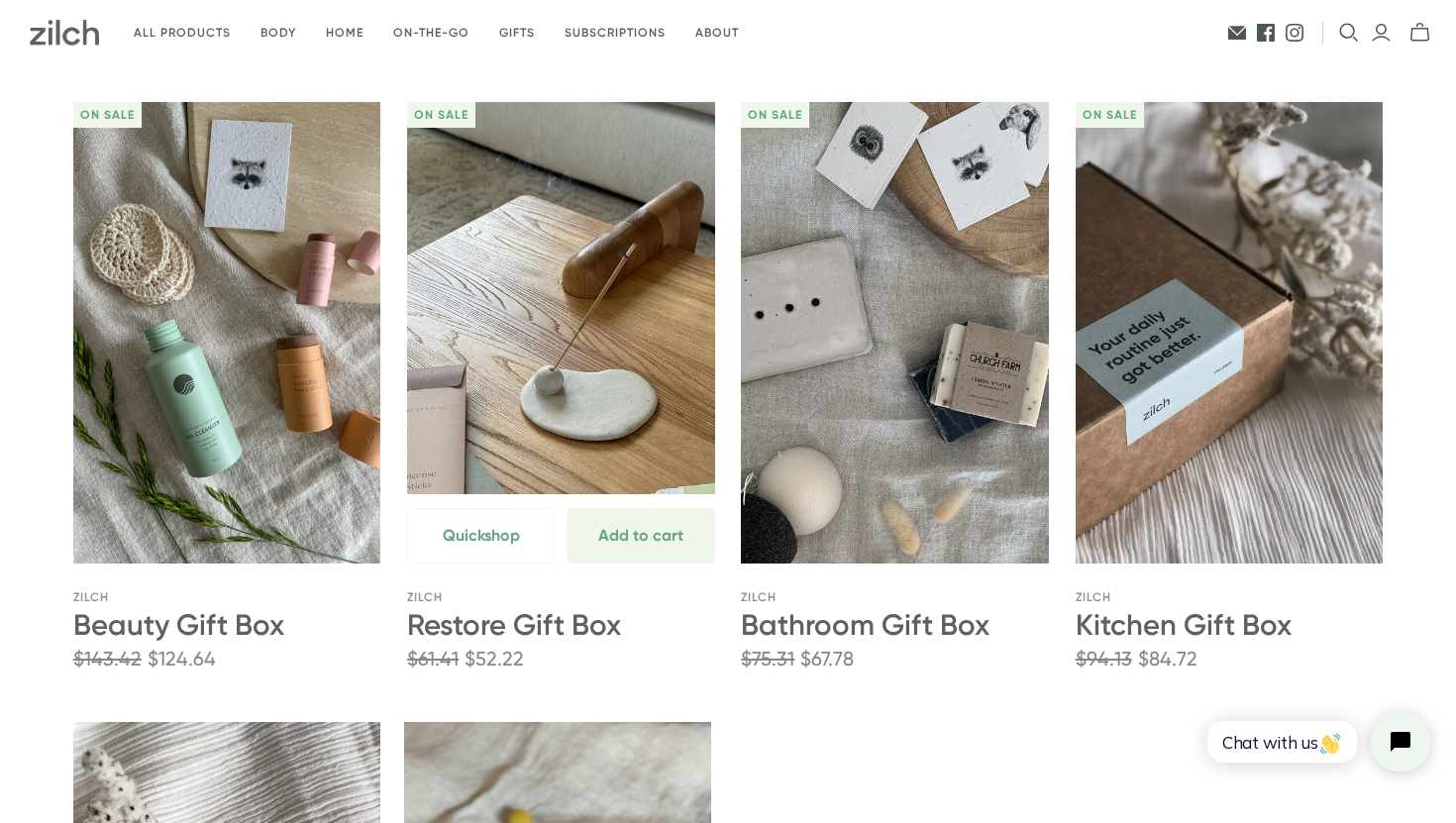 click at bounding box center (561, 333) 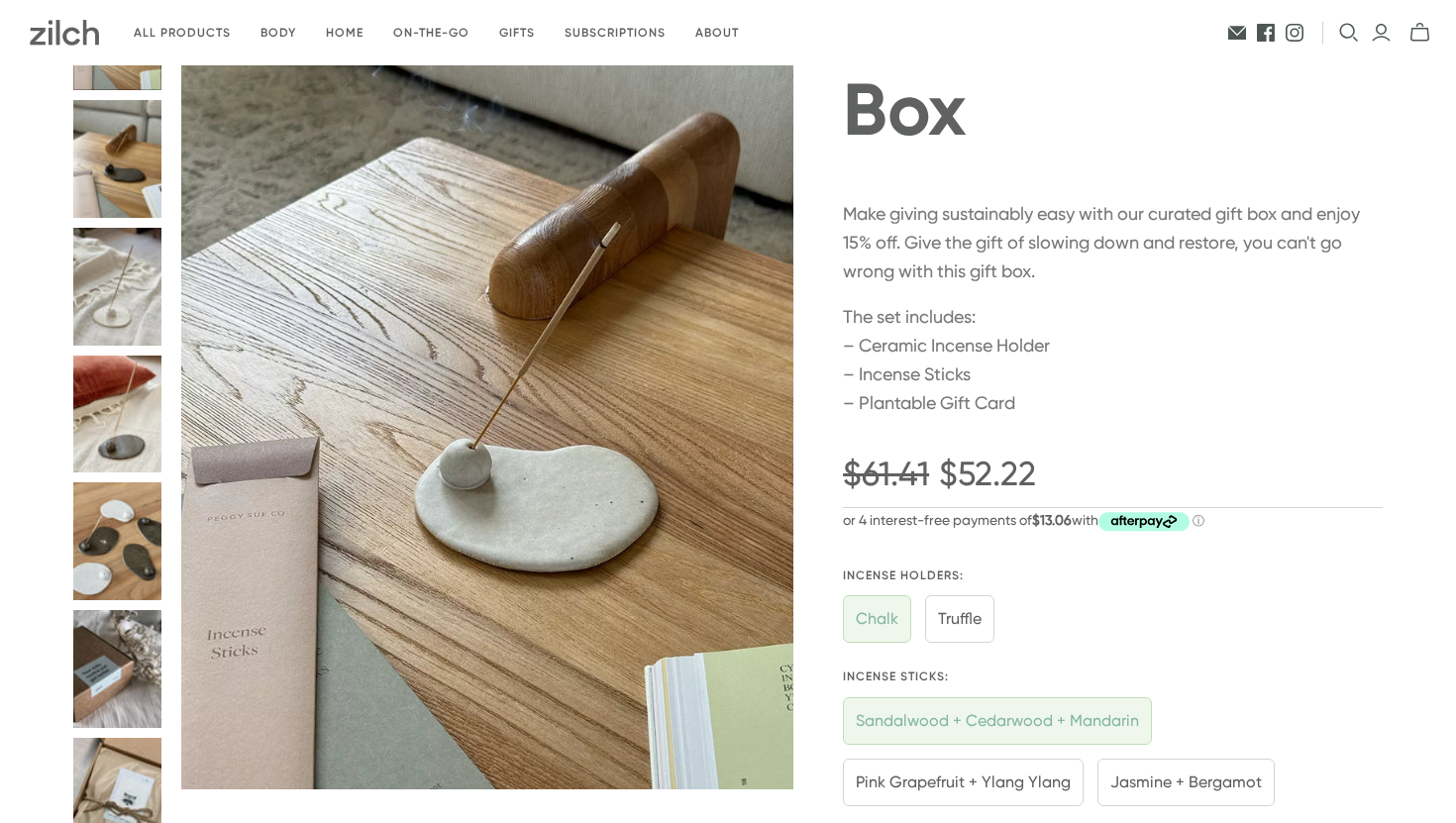 scroll, scrollTop: 164, scrollLeft: 0, axis: vertical 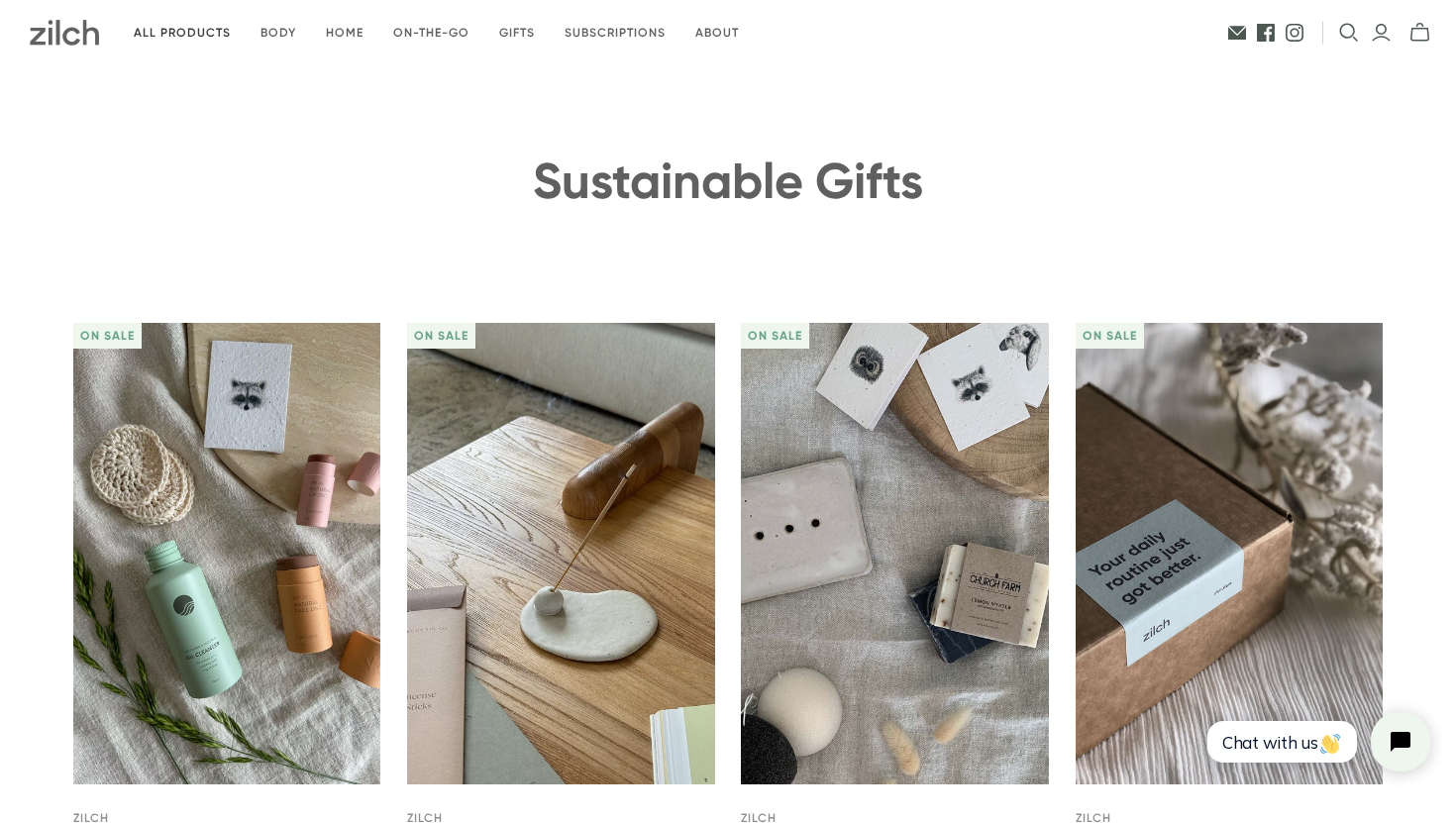 click on "All products" at bounding box center (182, 33) 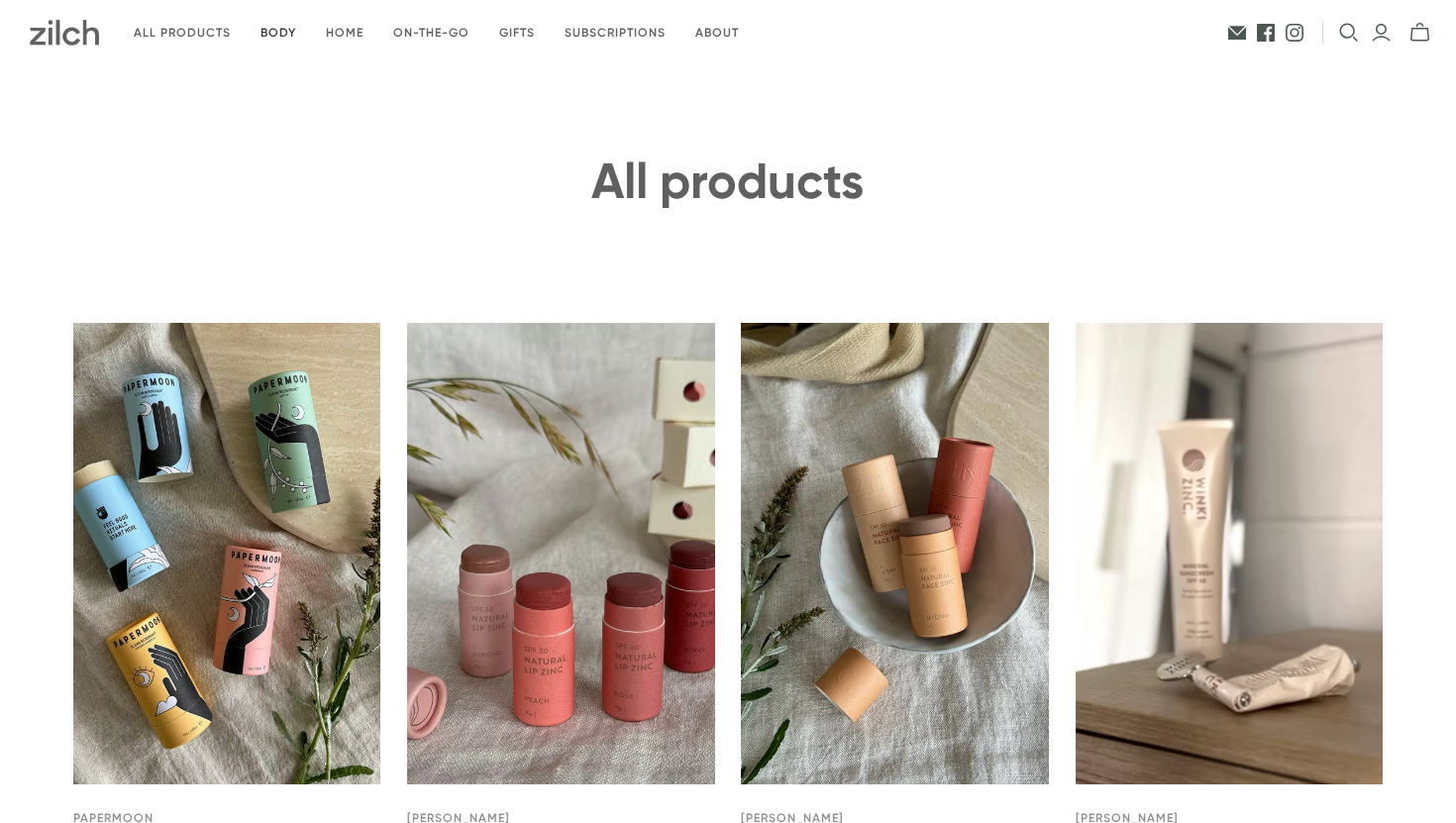 scroll, scrollTop: 0, scrollLeft: 0, axis: both 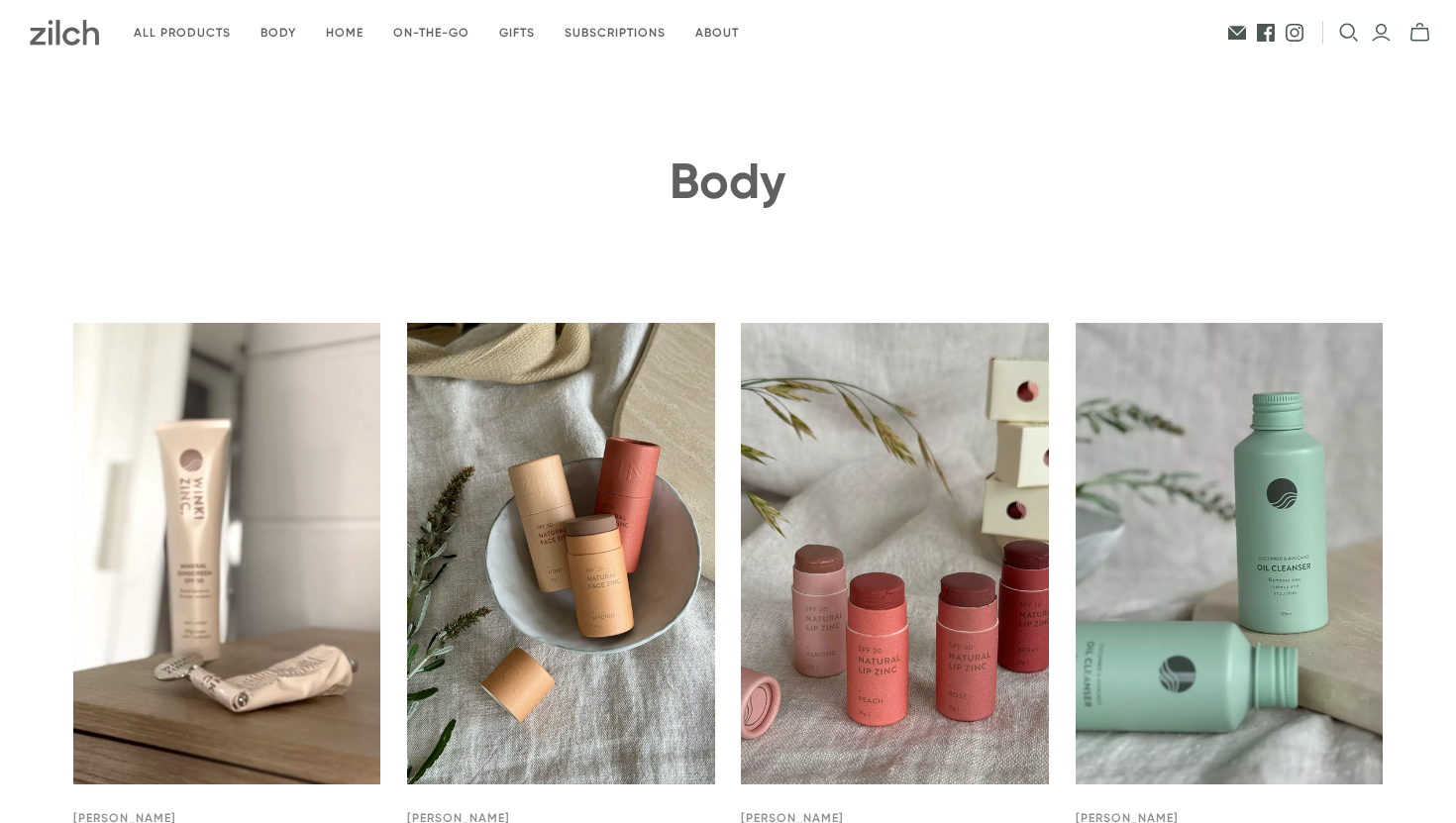 click on "Home" at bounding box center [345, 33] 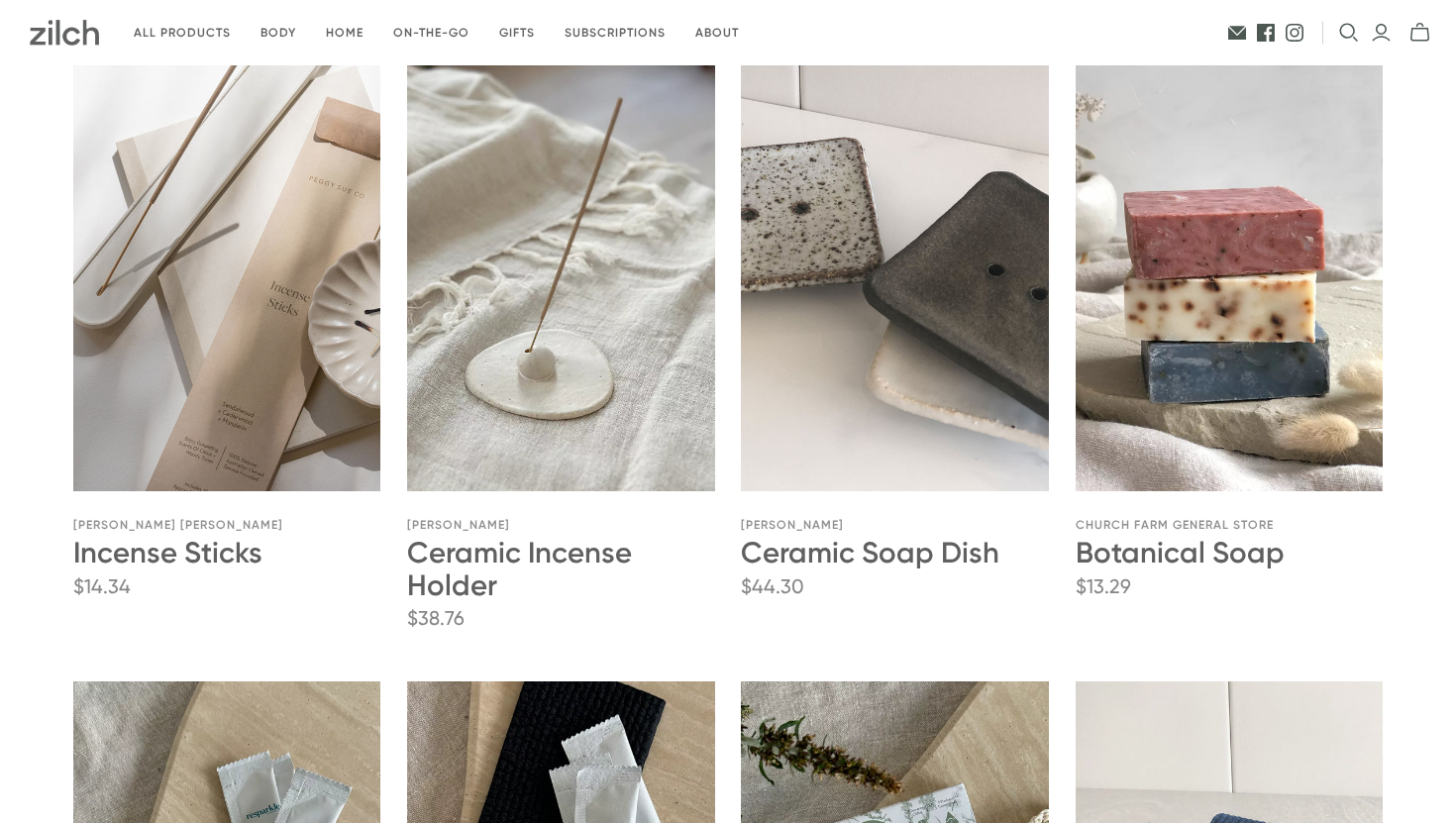 scroll, scrollTop: 455, scrollLeft: 0, axis: vertical 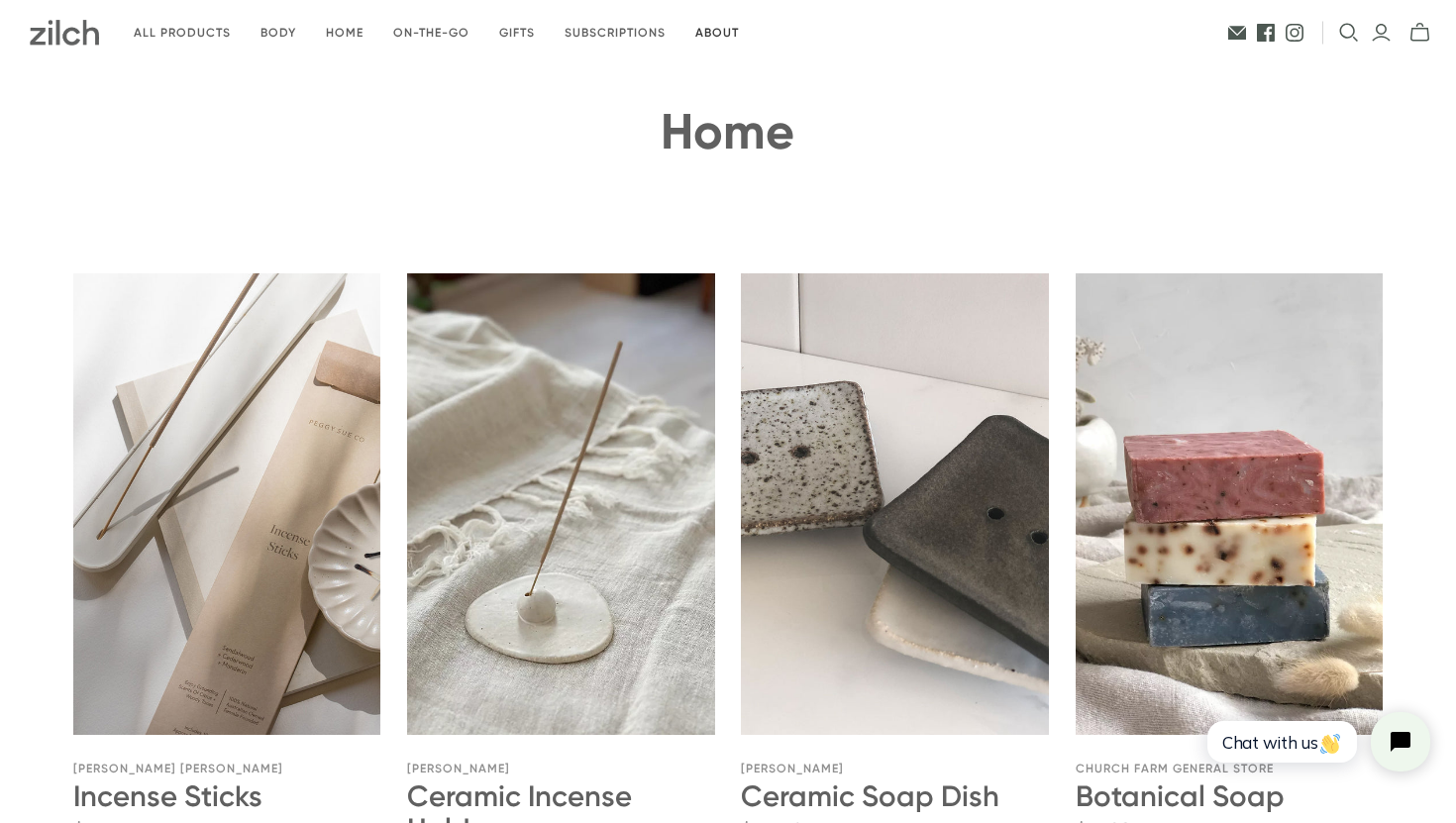 click on "About" at bounding box center [717, 33] 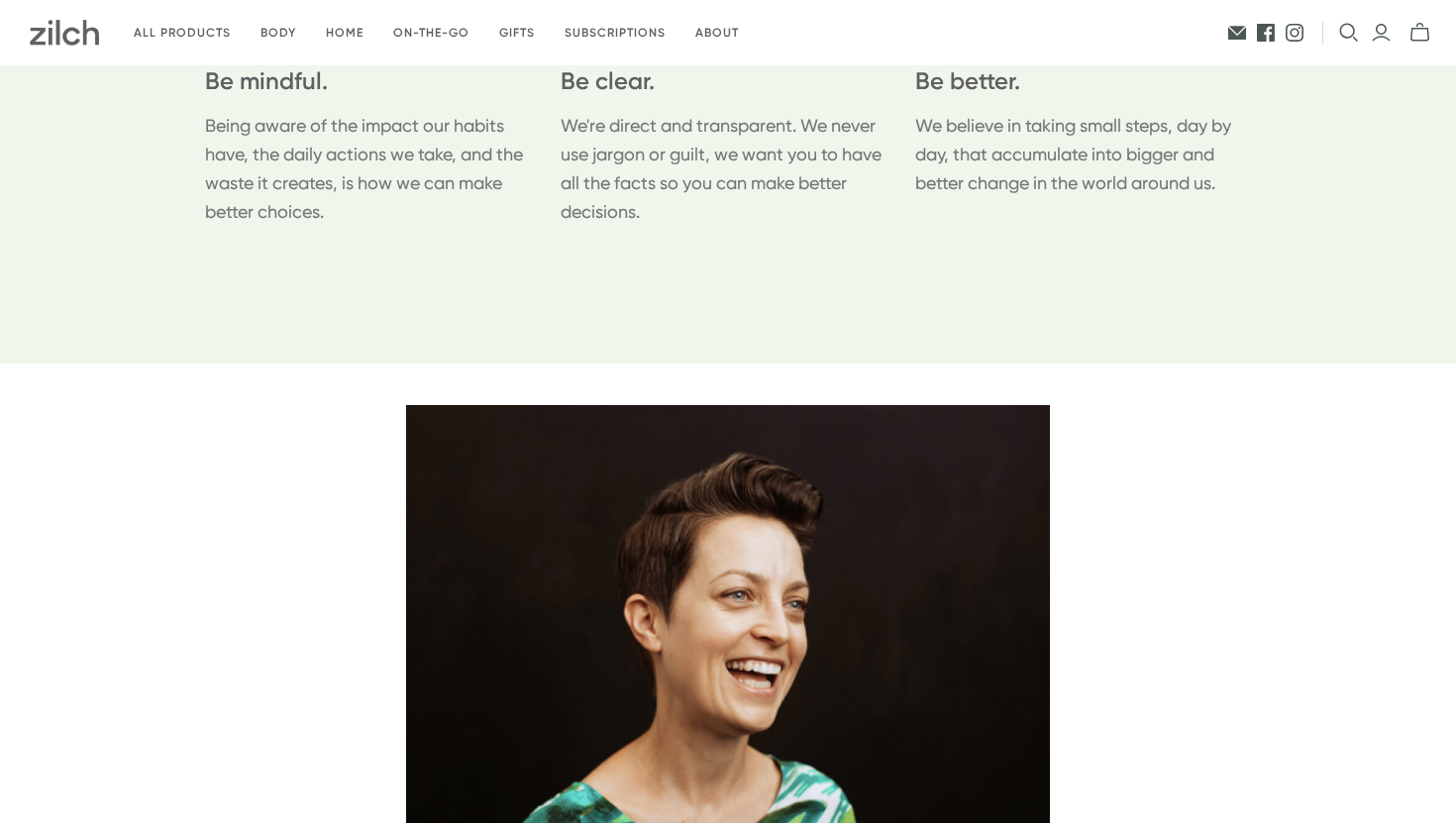 scroll, scrollTop: 1079, scrollLeft: 0, axis: vertical 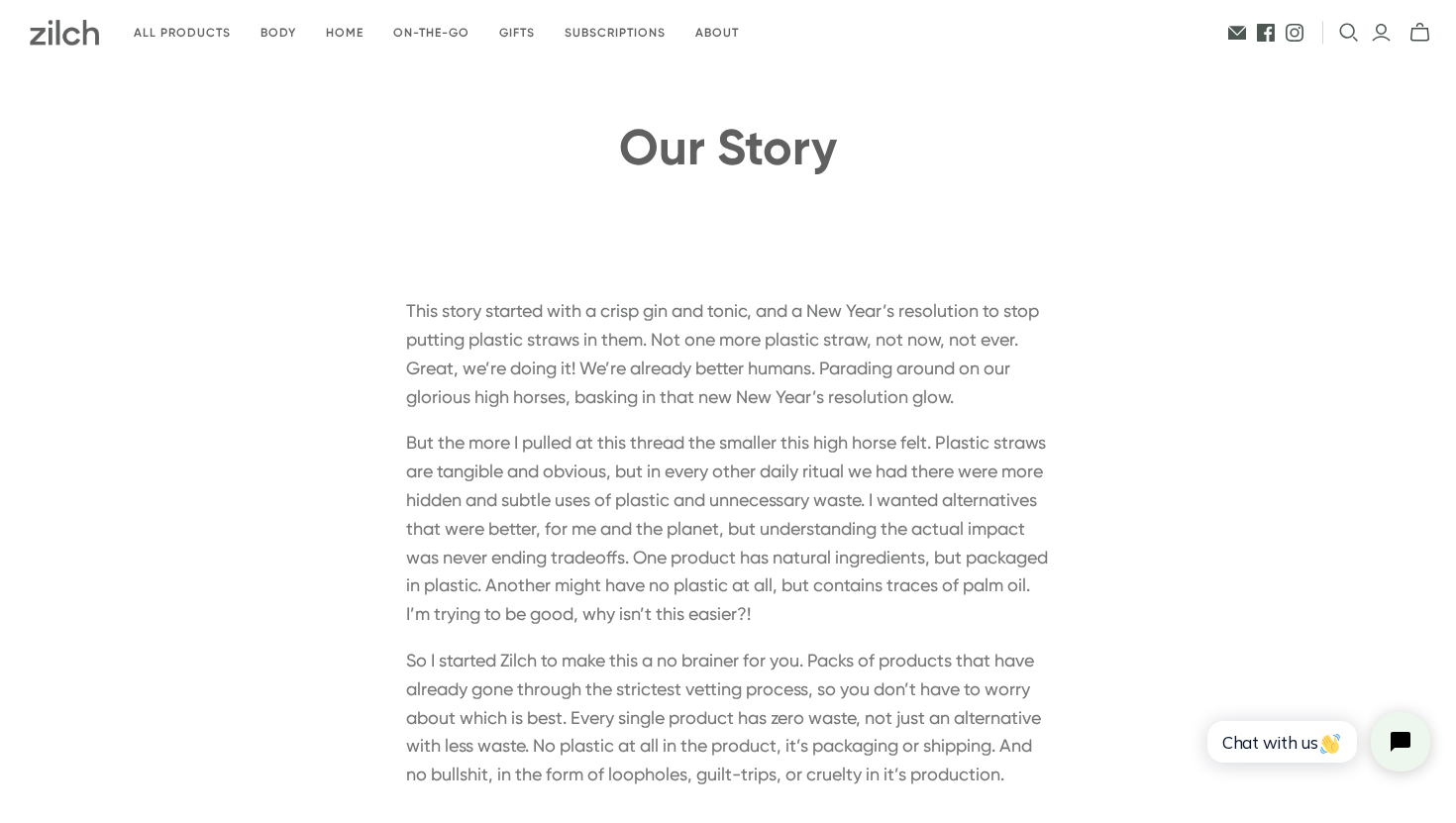 click 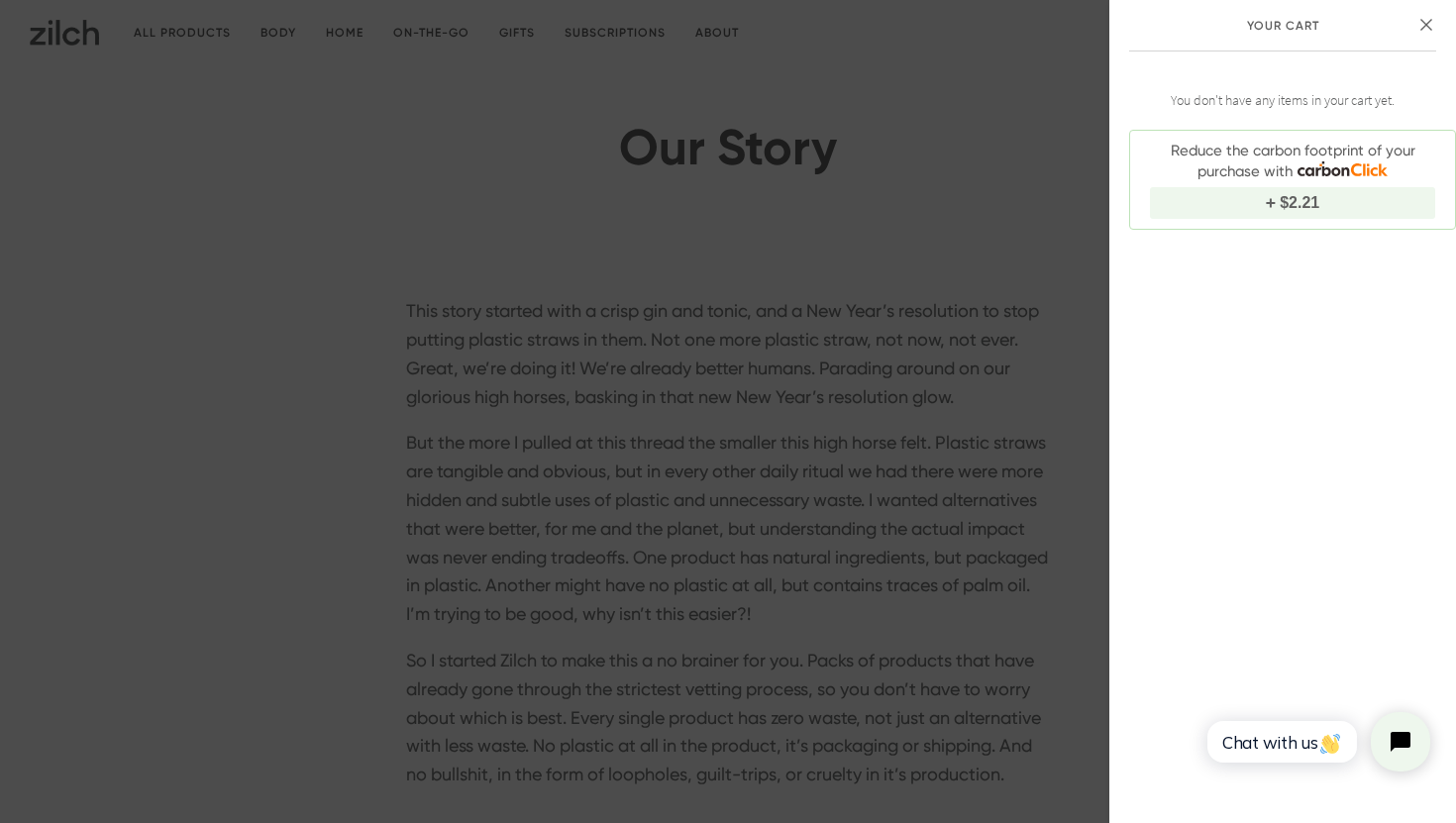 click at bounding box center [1426, 25] 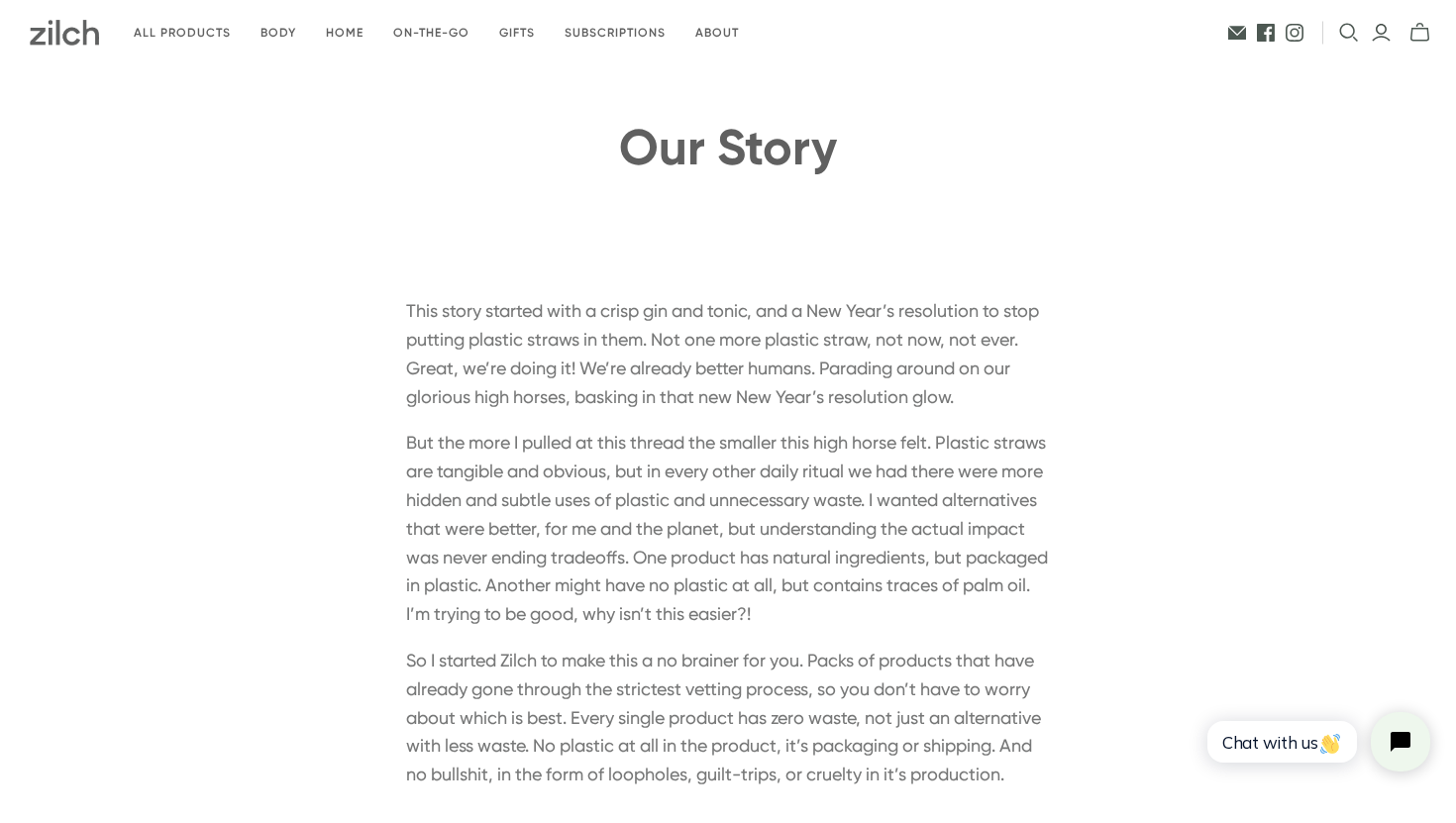 click 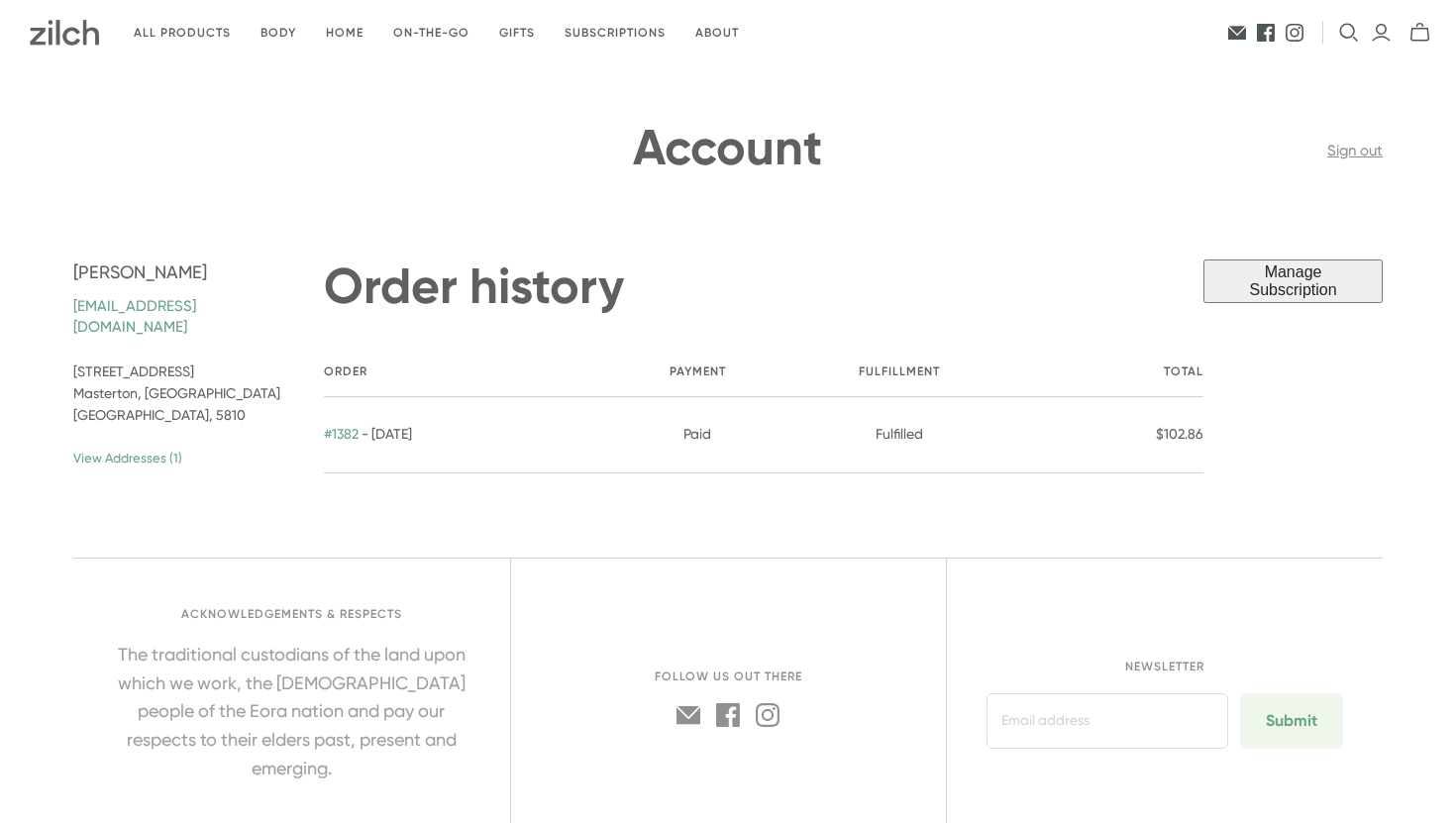scroll, scrollTop: 0, scrollLeft: 0, axis: both 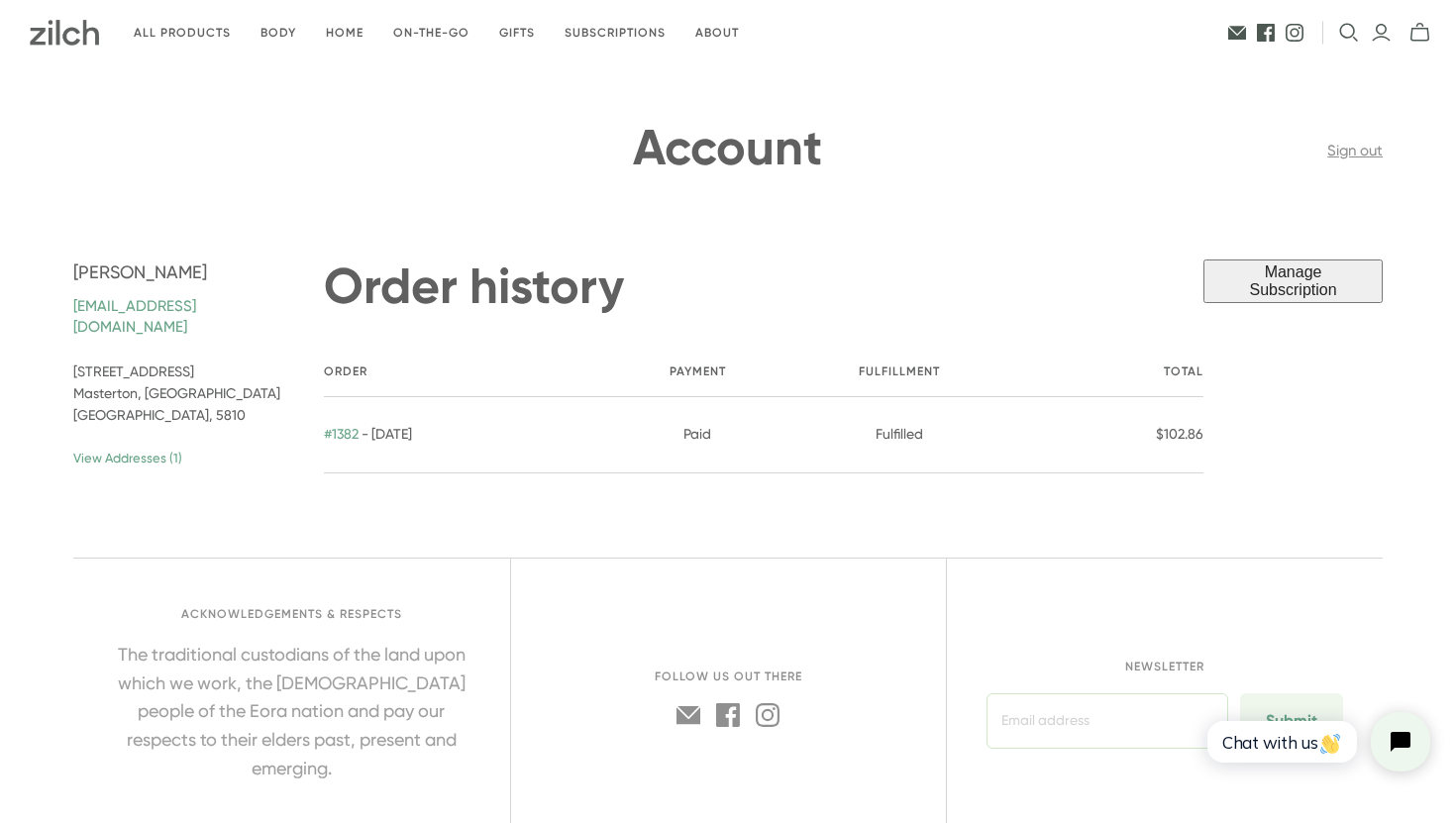 click on "Sign out" at bounding box center [1355, 151] 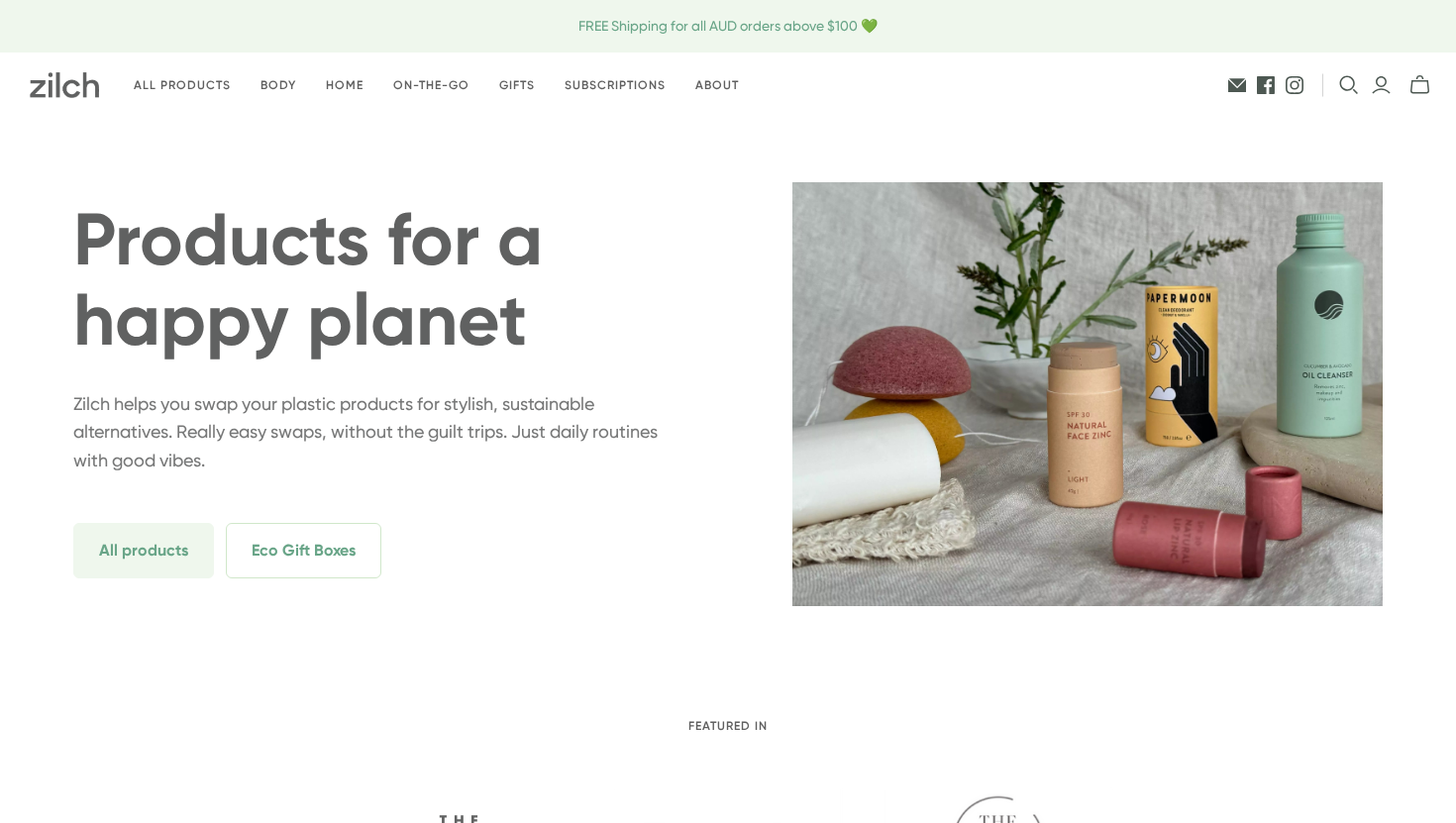 scroll, scrollTop: 0, scrollLeft: 0, axis: both 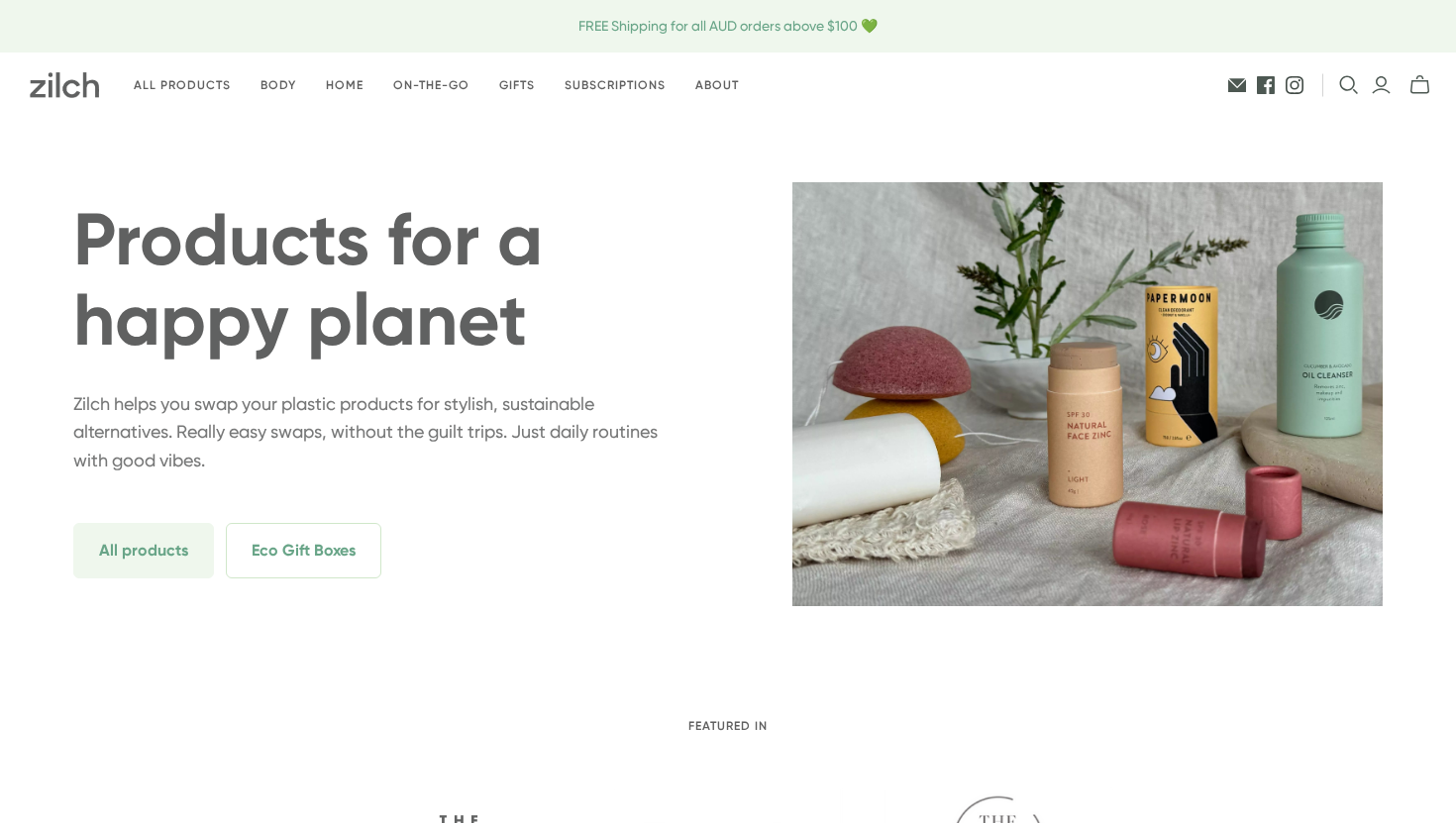 click 